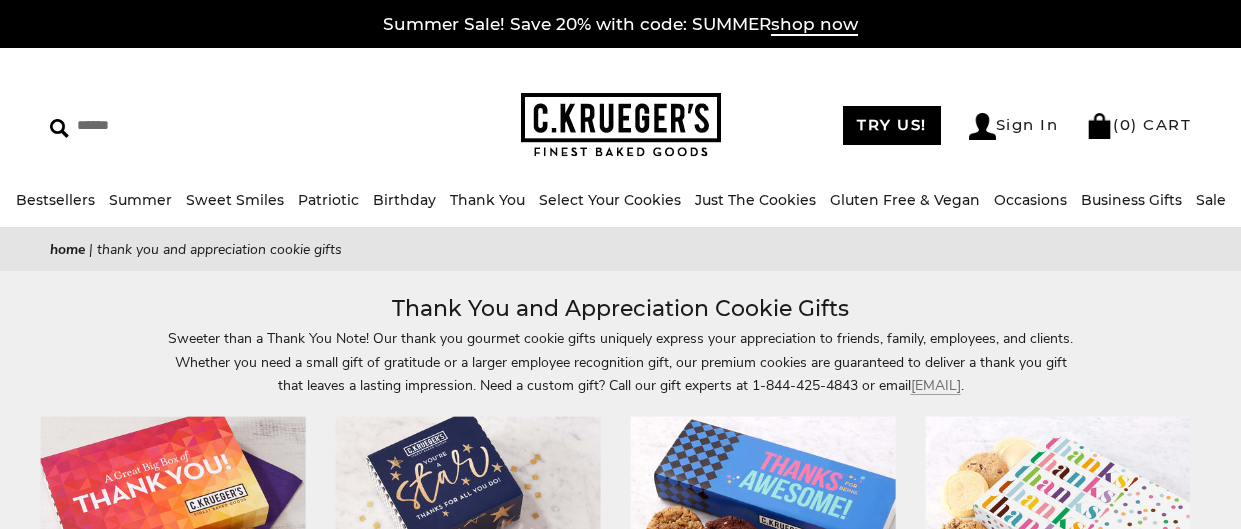 scroll, scrollTop: 0, scrollLeft: 0, axis: both 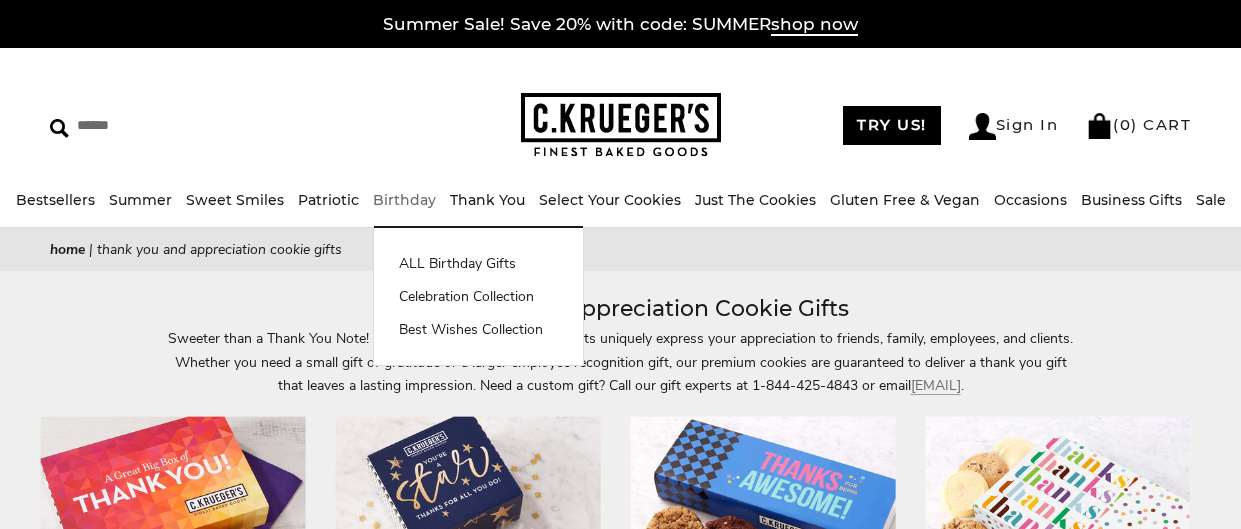 click on "Birthday" at bounding box center (404, 200) 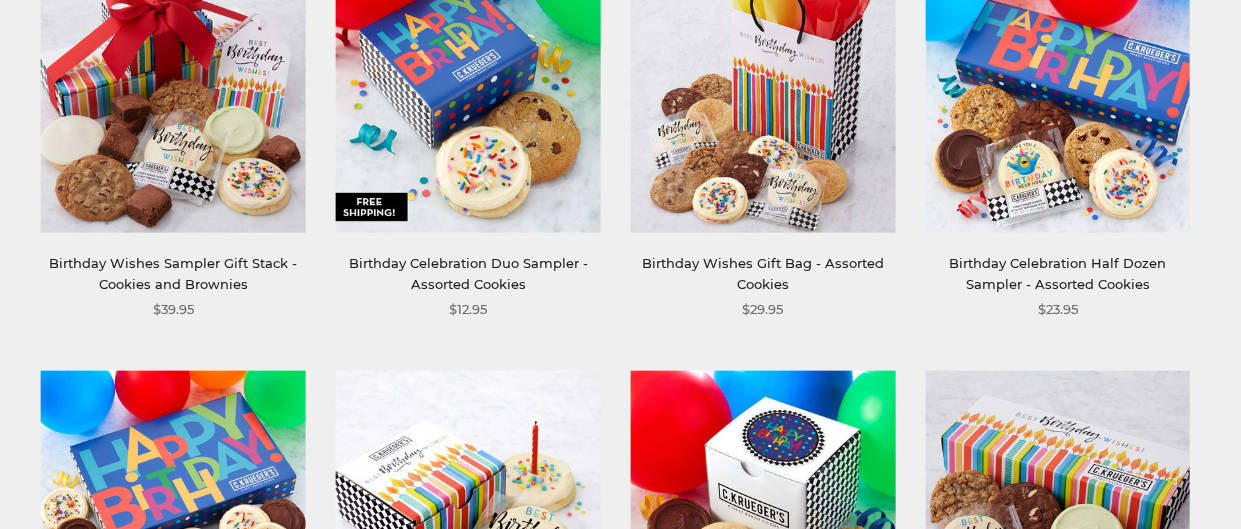 scroll, scrollTop: 852, scrollLeft: 0, axis: vertical 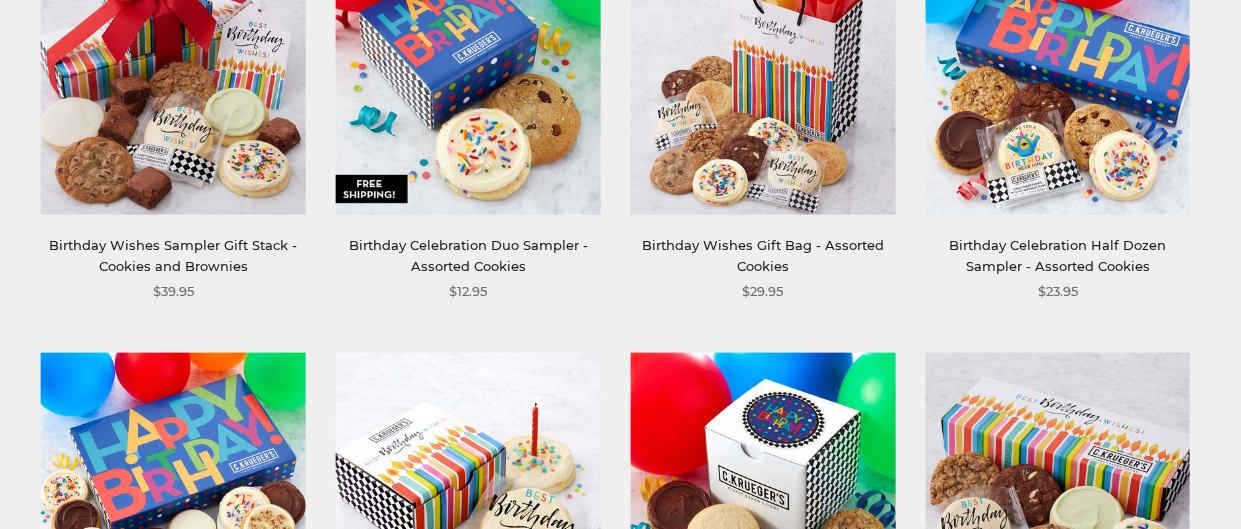 click on "Birthday Celebration Duo Sampler - Assorted Cookies" at bounding box center [468, 255] 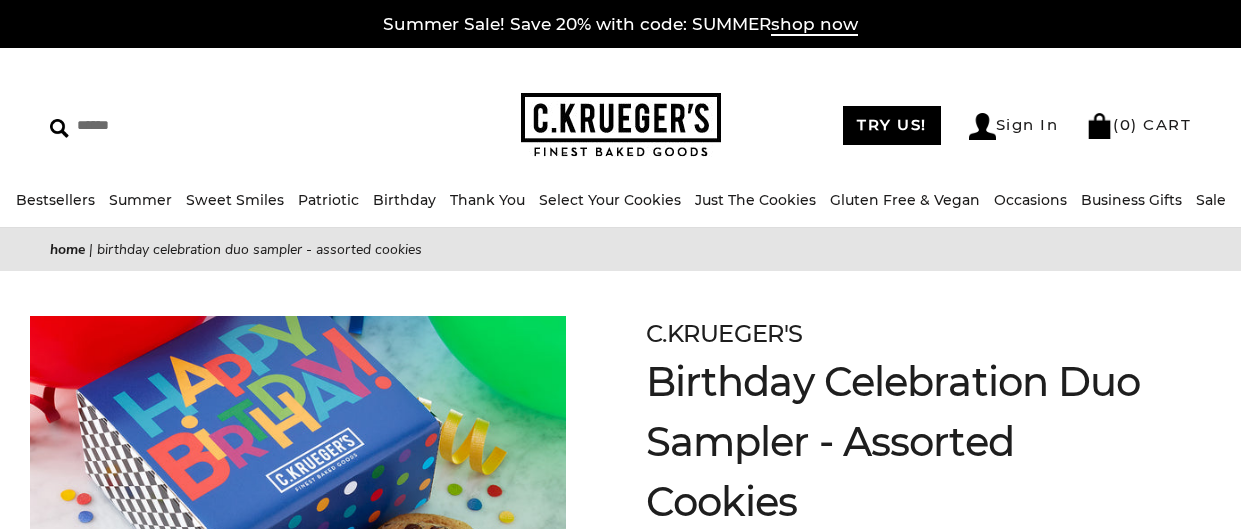 scroll, scrollTop: 527, scrollLeft: 0, axis: vertical 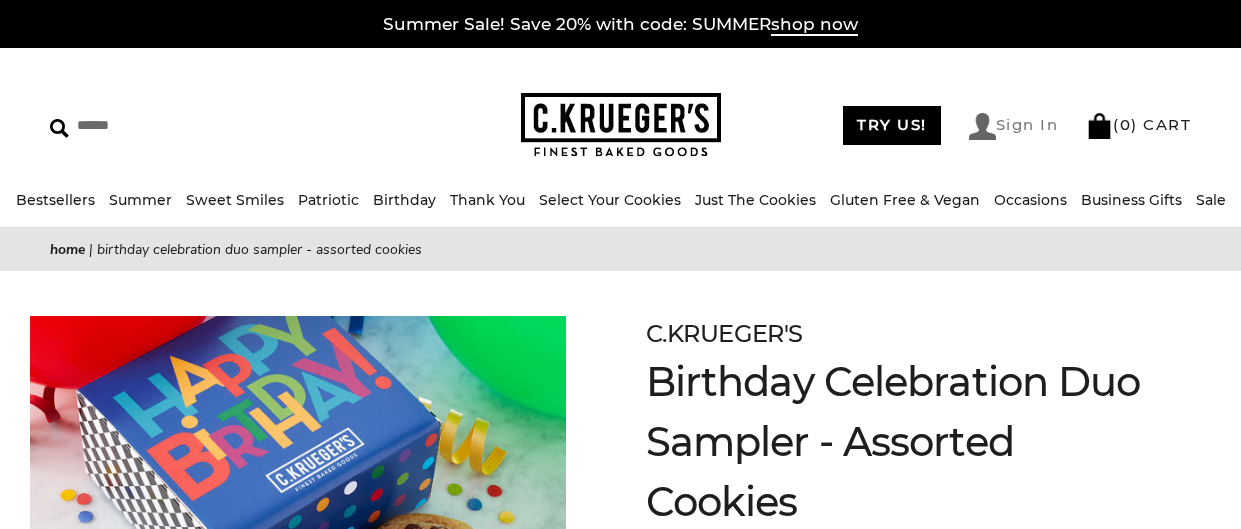 click on "Sign In" at bounding box center [1014, 126] 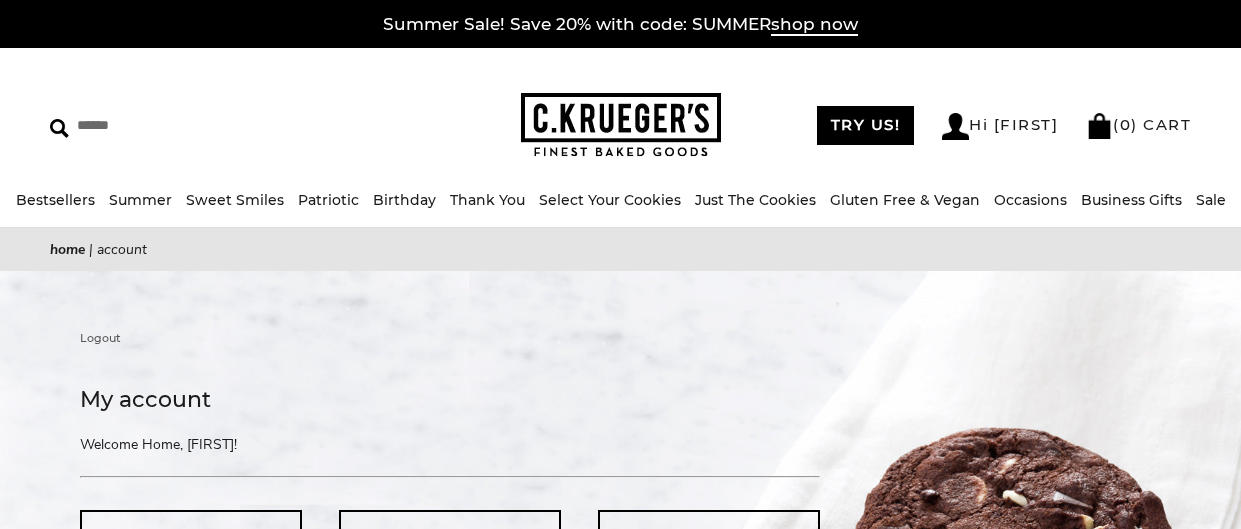 scroll, scrollTop: 0, scrollLeft: 0, axis: both 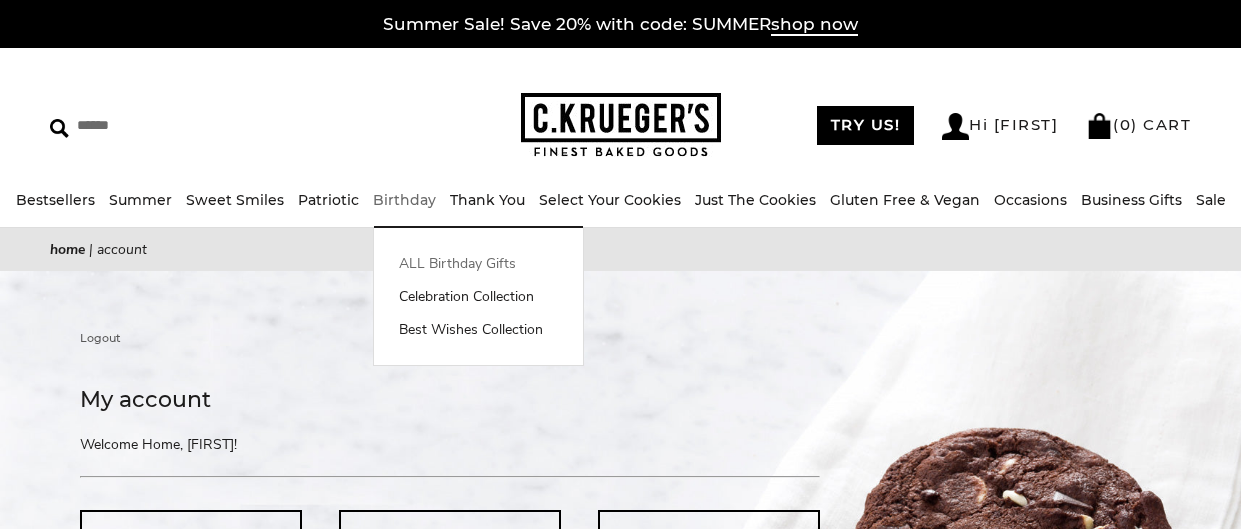 click on "ALL Birthday Gifts" at bounding box center [478, 263] 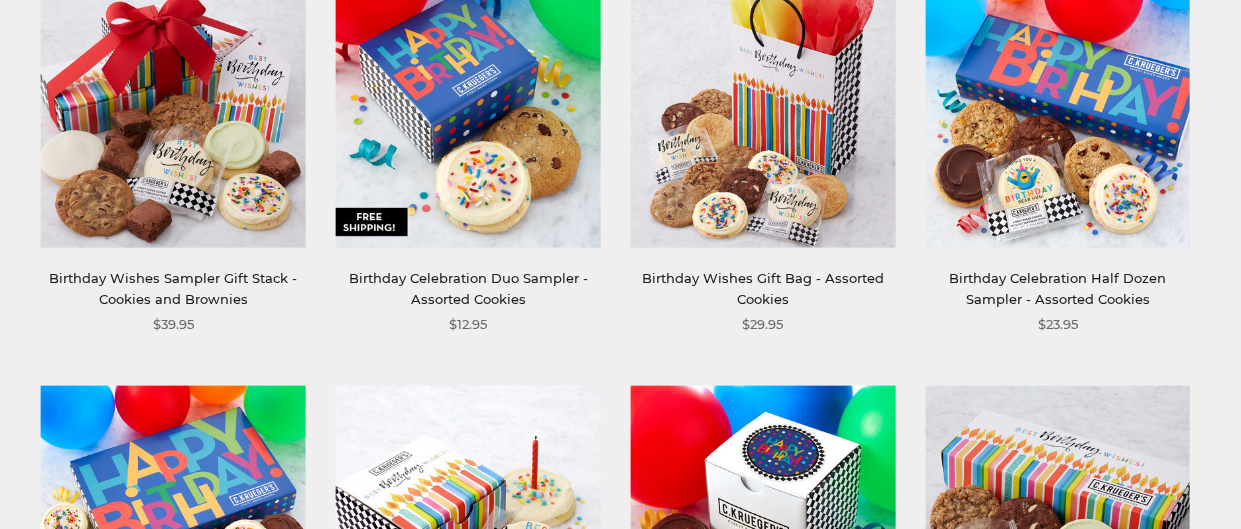 scroll, scrollTop: 873, scrollLeft: 0, axis: vertical 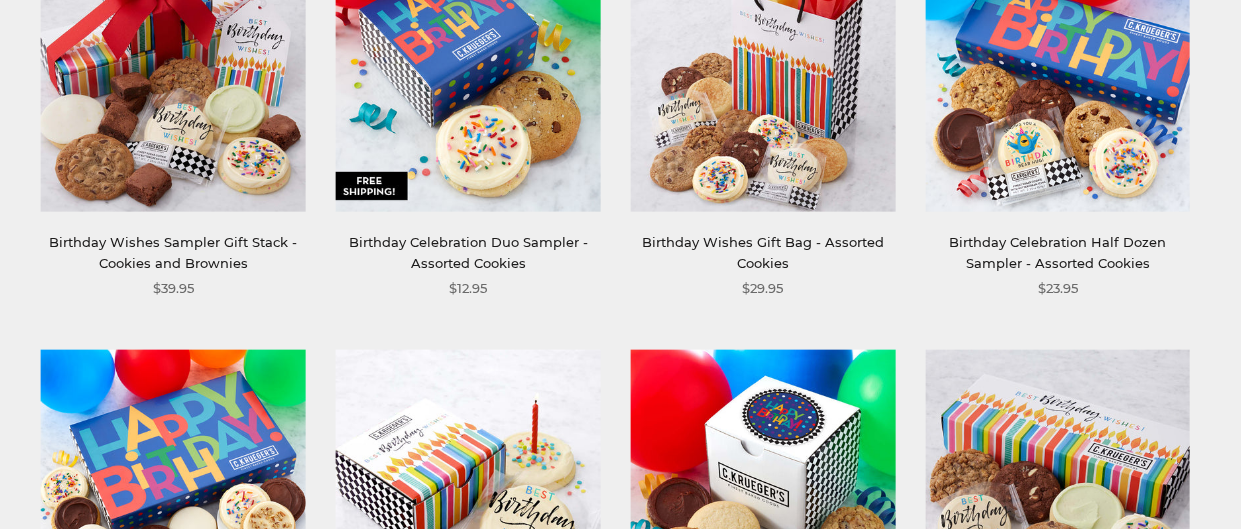 click on "Birthday Celebration Duo Sampler - Assorted Cookies" at bounding box center [468, 252] 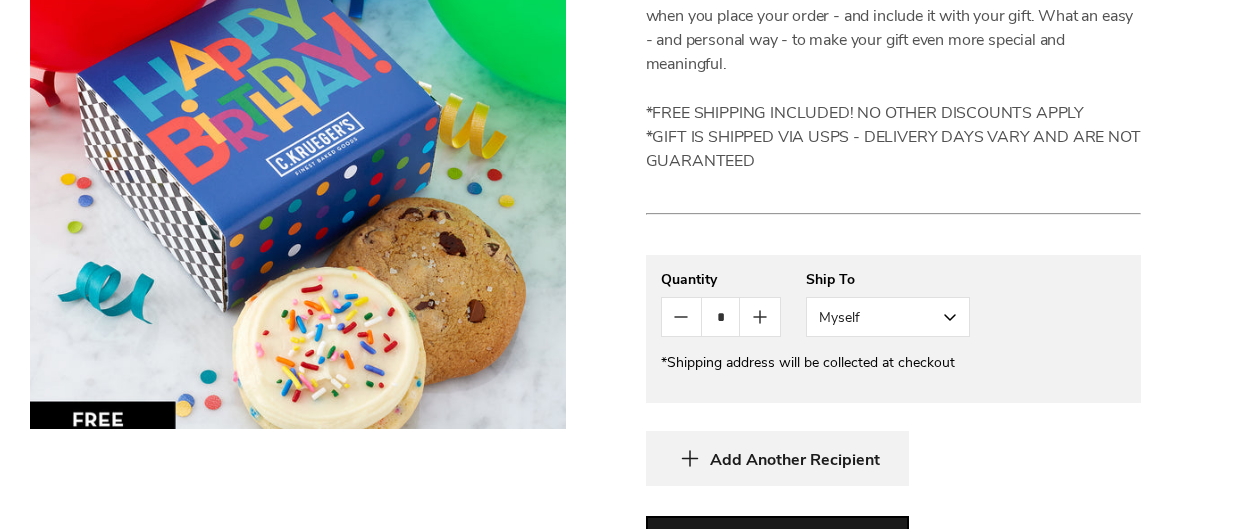scroll, scrollTop: 1028, scrollLeft: 0, axis: vertical 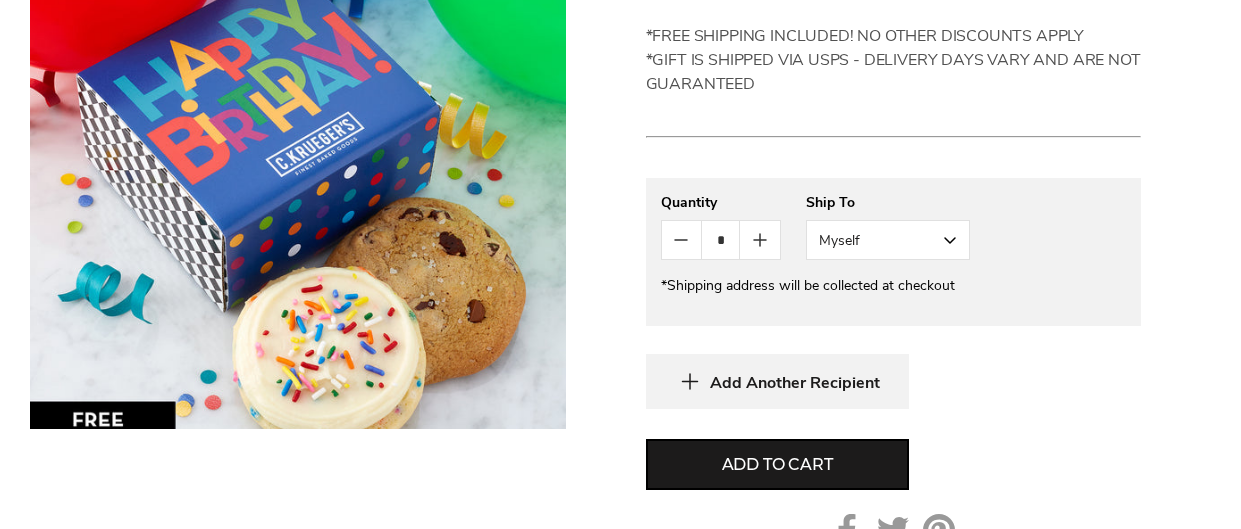 click on "Myself" at bounding box center [888, 240] 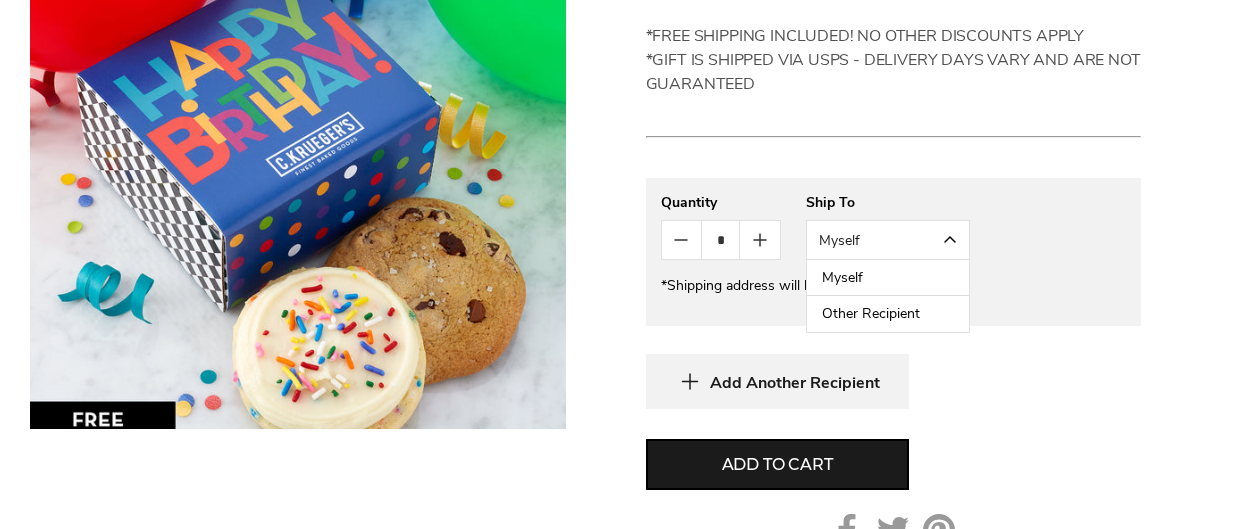 scroll, scrollTop: 0, scrollLeft: 0, axis: both 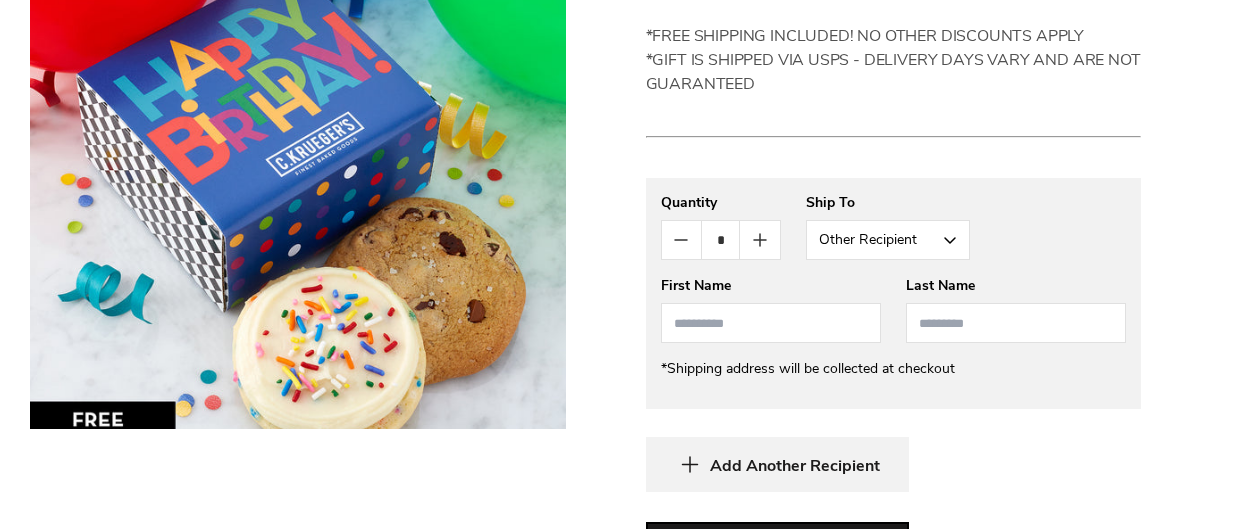 click at bounding box center [771, 323] 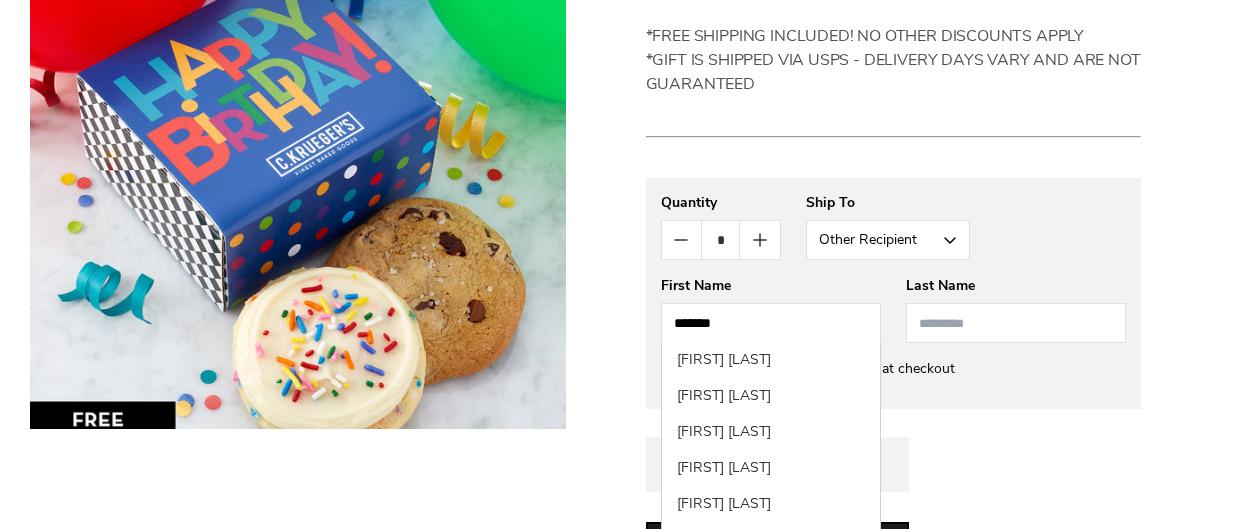 type on "*******" 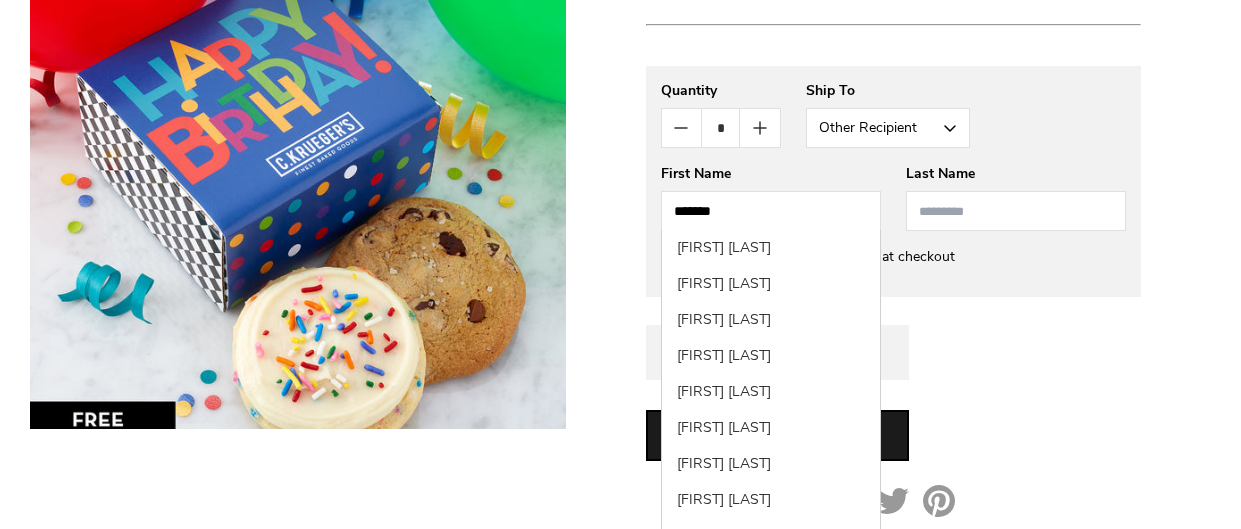 click at bounding box center [1016, 211] 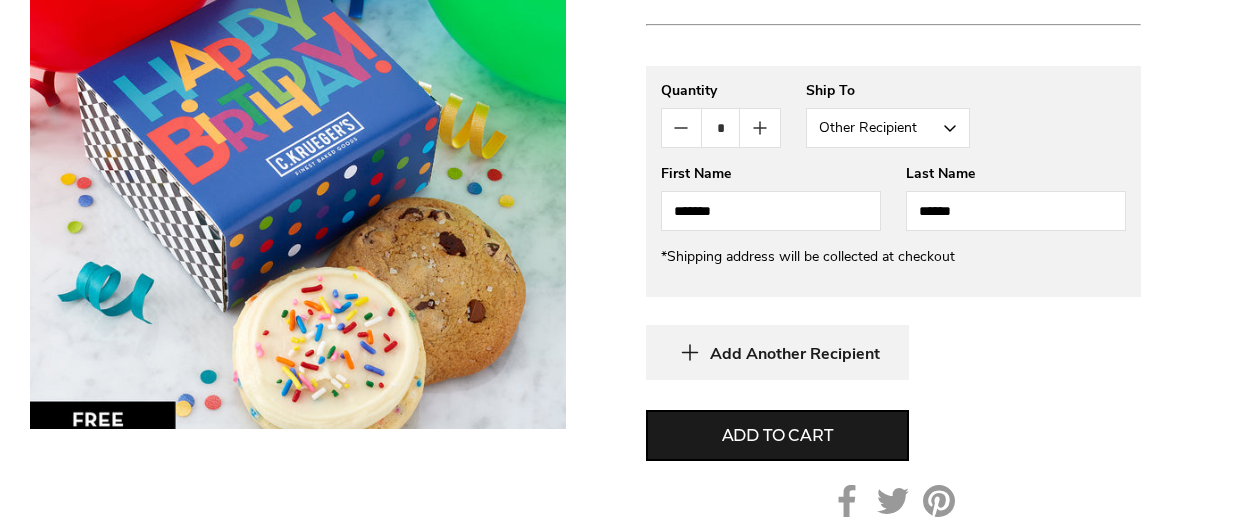 type on "******" 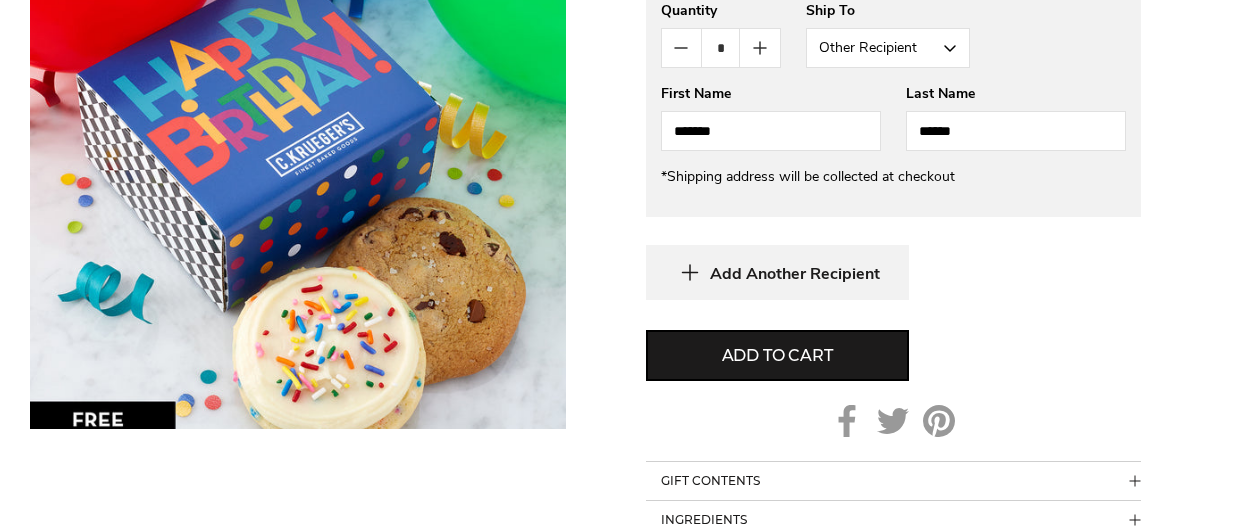 scroll, scrollTop: 1222, scrollLeft: 0, axis: vertical 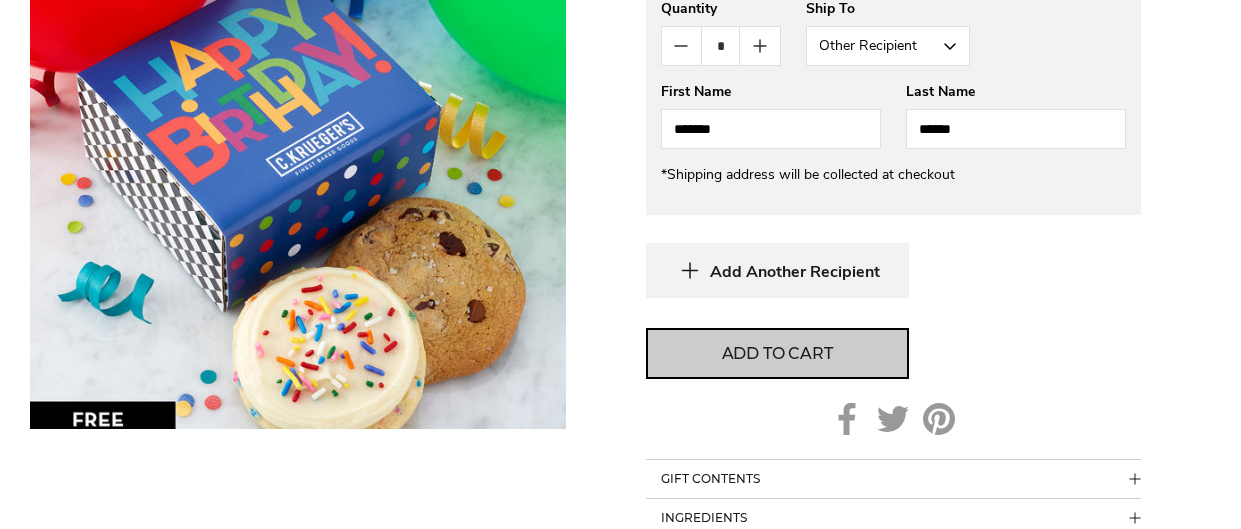 click on "Add to cart" at bounding box center [777, 353] 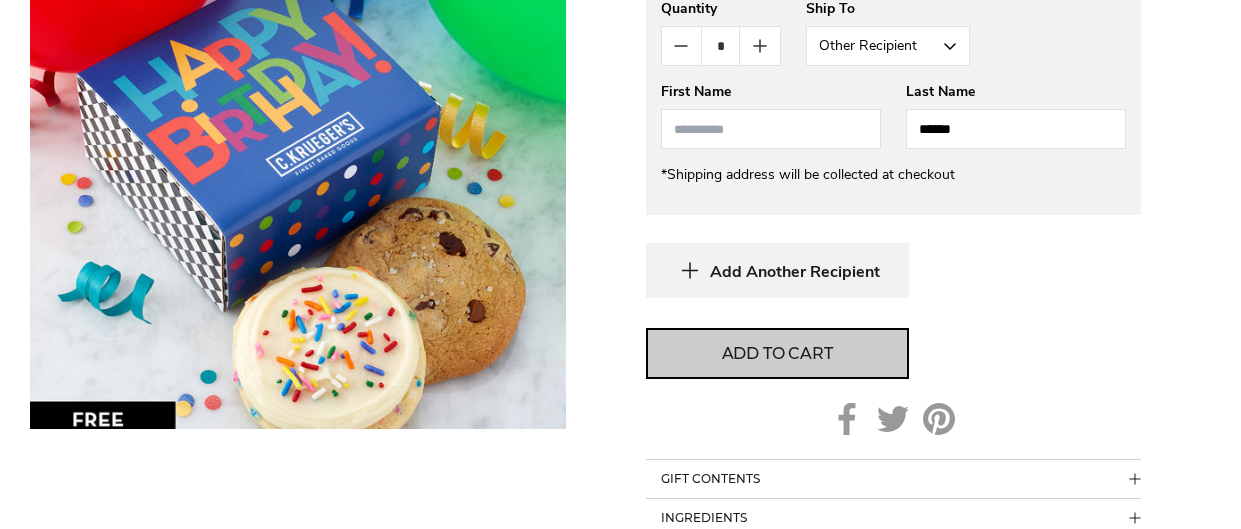 type 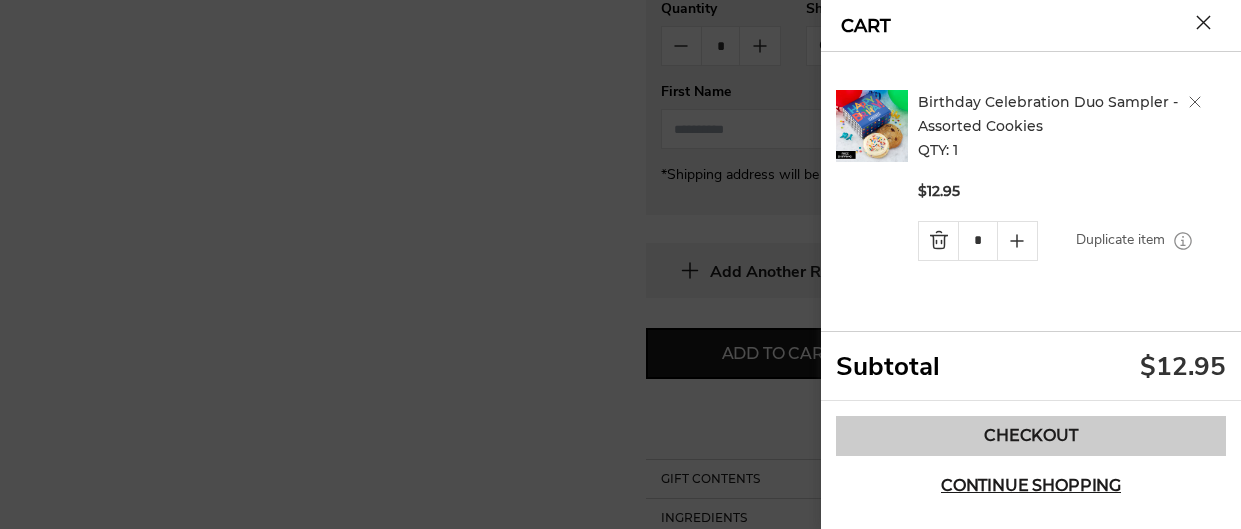 click on "Checkout" at bounding box center [1031, 436] 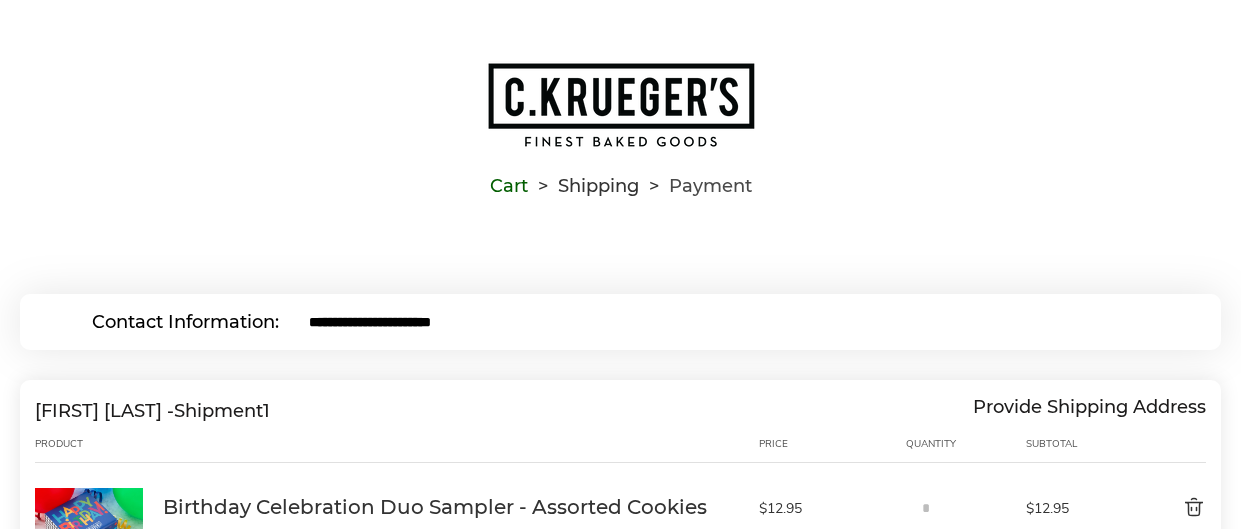 scroll, scrollTop: 0, scrollLeft: 0, axis: both 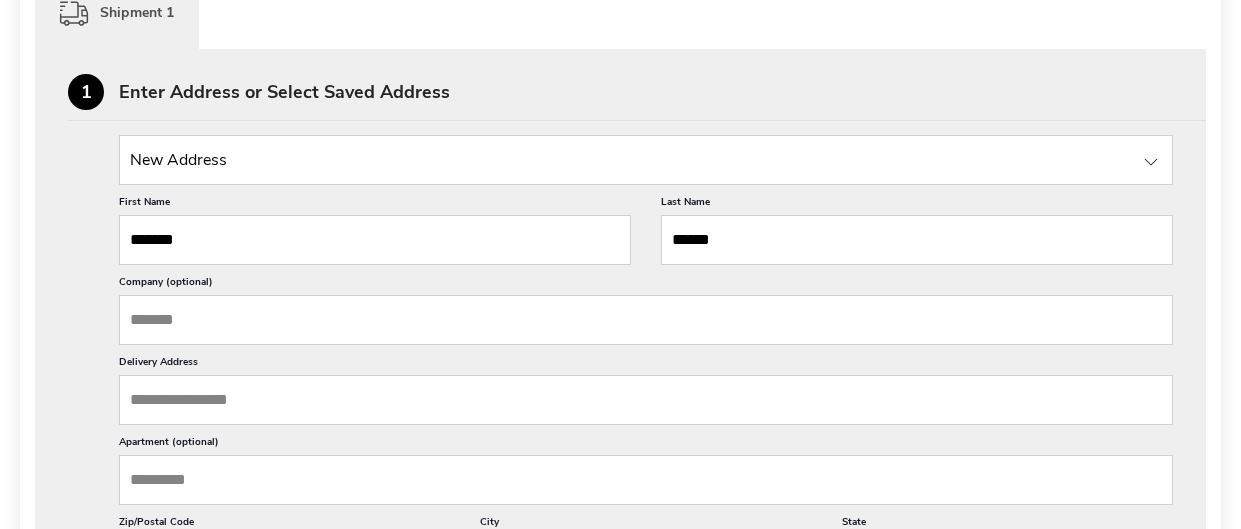 click at bounding box center [646, 160] 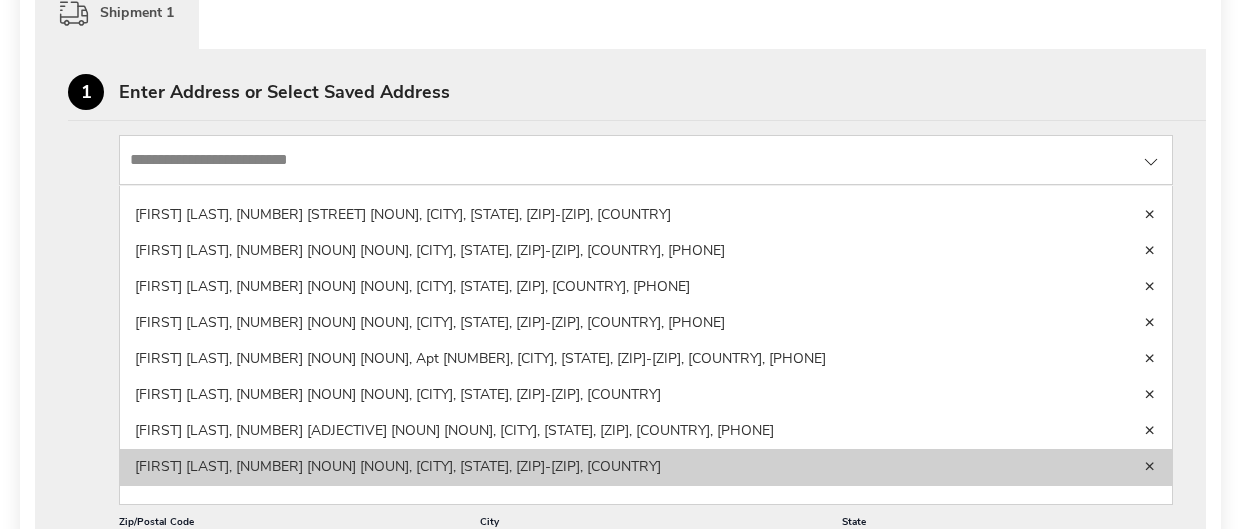 scroll, scrollTop: 712, scrollLeft: 0, axis: vertical 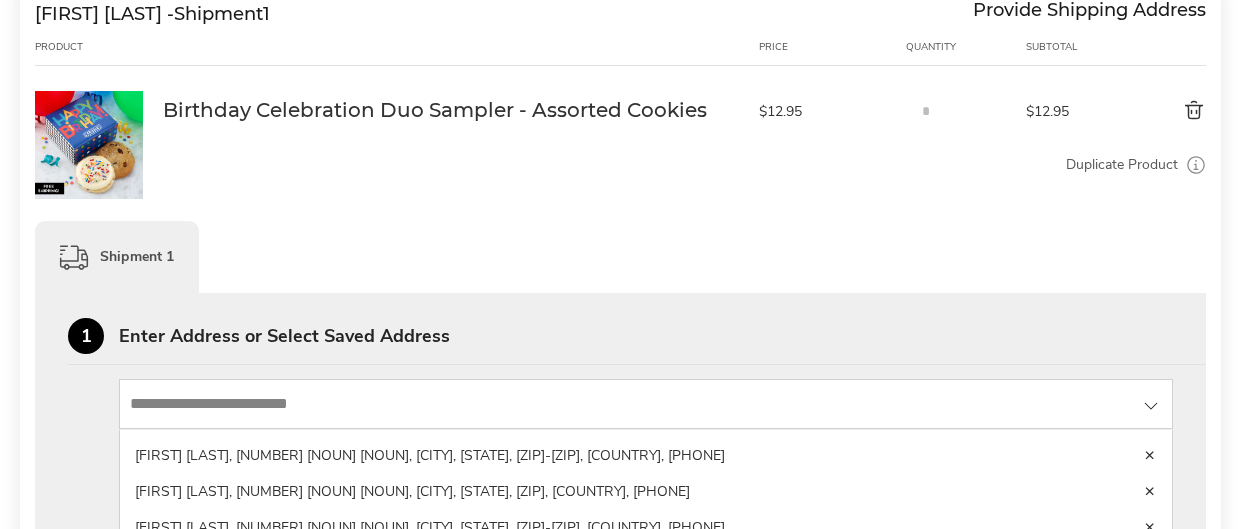 click on "Shipment 1" at bounding box center [620, 257] 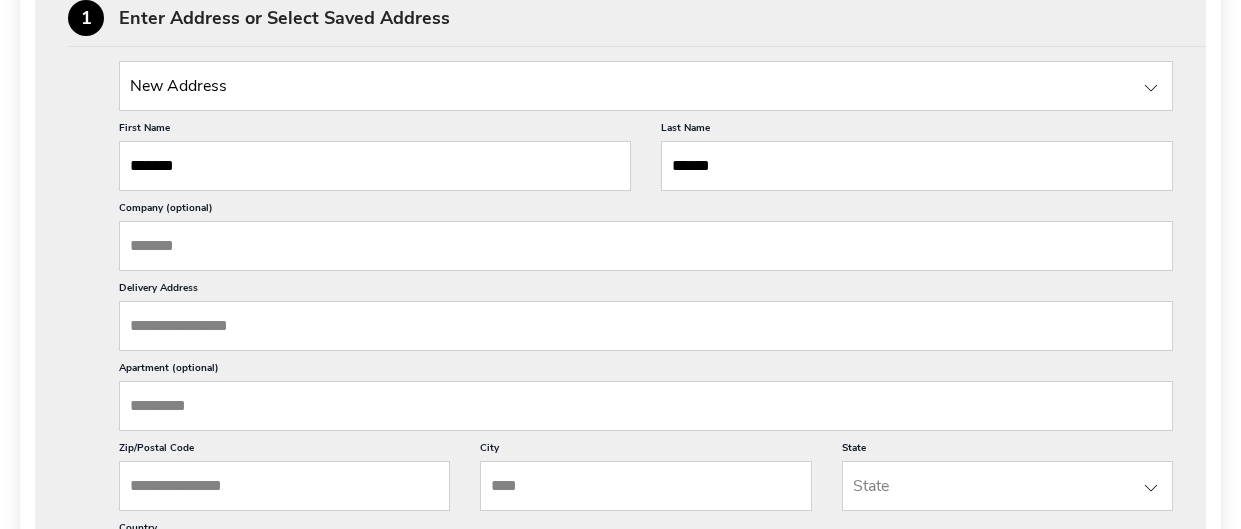 scroll, scrollTop: 720, scrollLeft: 0, axis: vertical 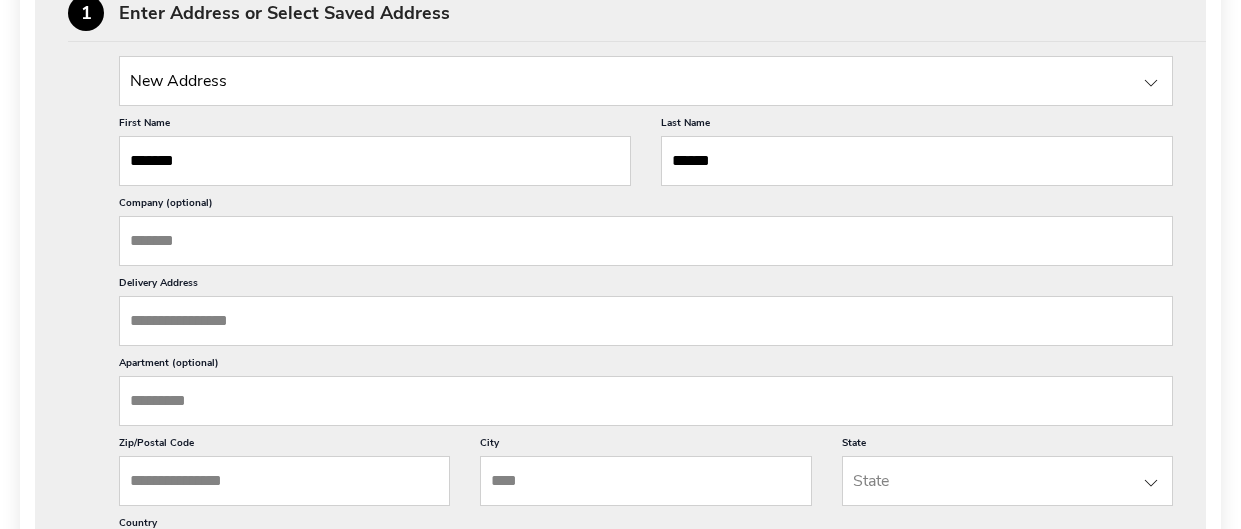 click on "Delivery Address" at bounding box center [646, 321] 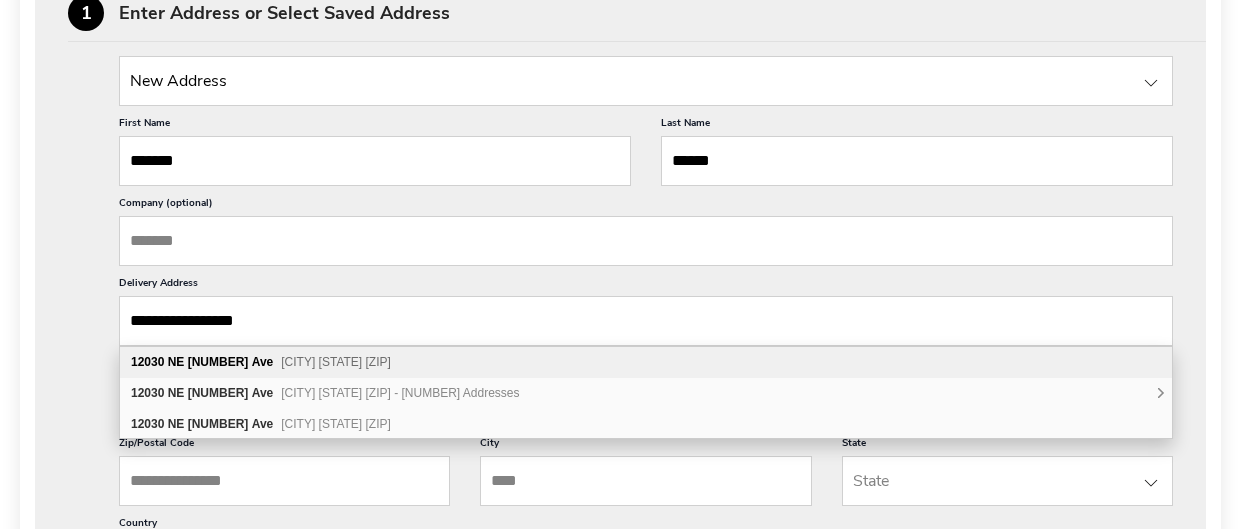 type on "**********" 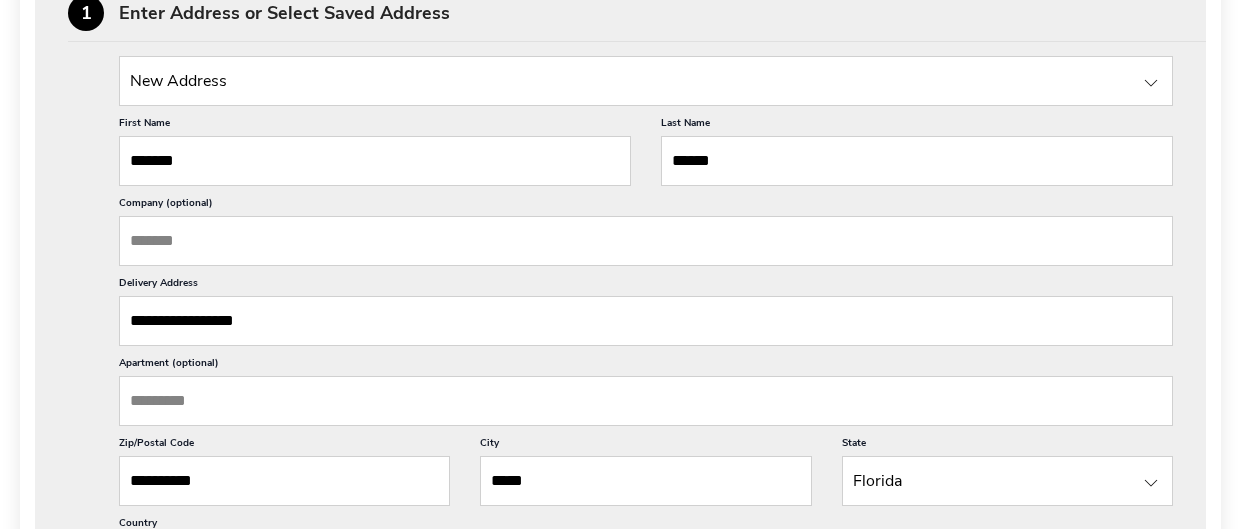 click on "Apartment (optional)" at bounding box center (646, 401) 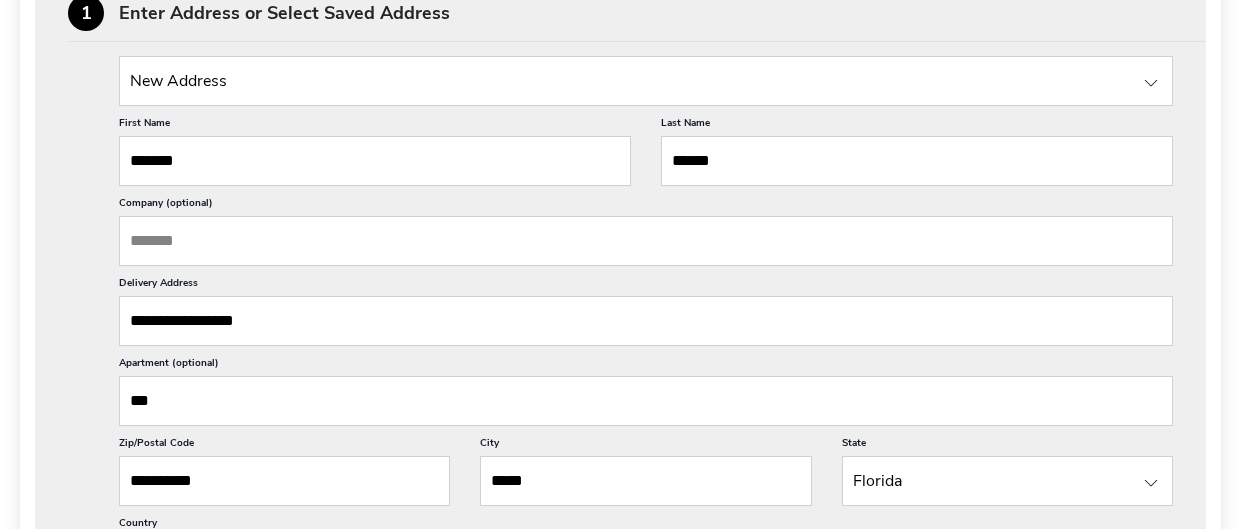click on "Apartment (optional)" at bounding box center [646, 366] 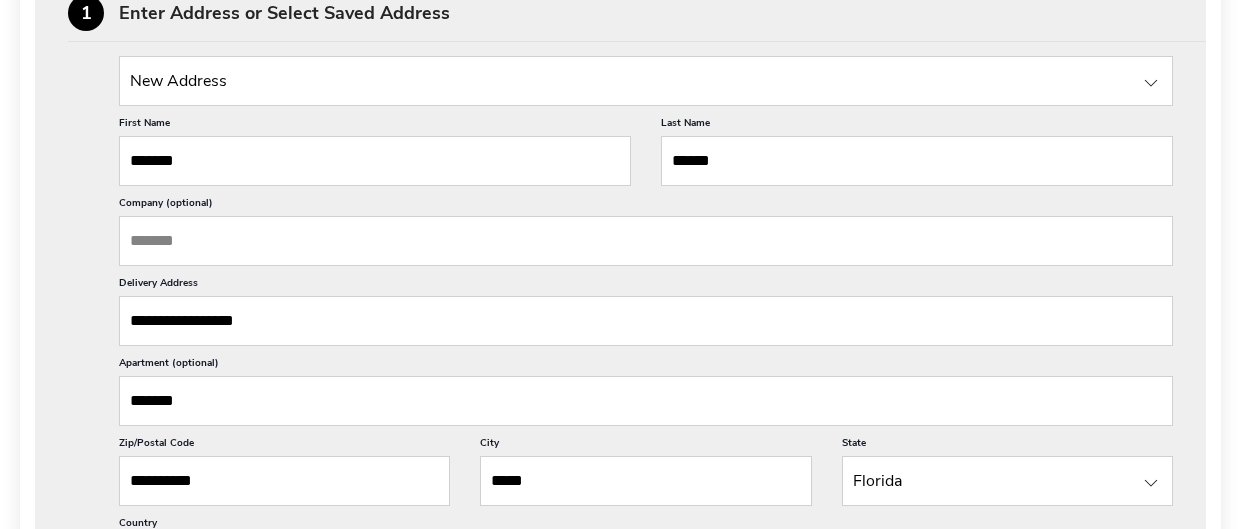 scroll, scrollTop: 0, scrollLeft: 0, axis: both 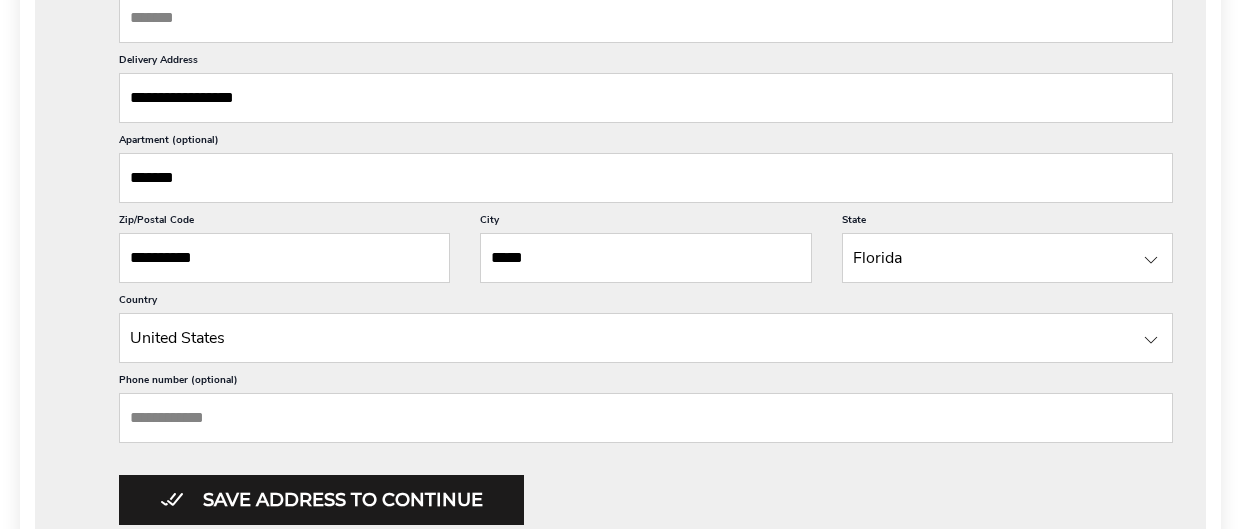 type on "*******" 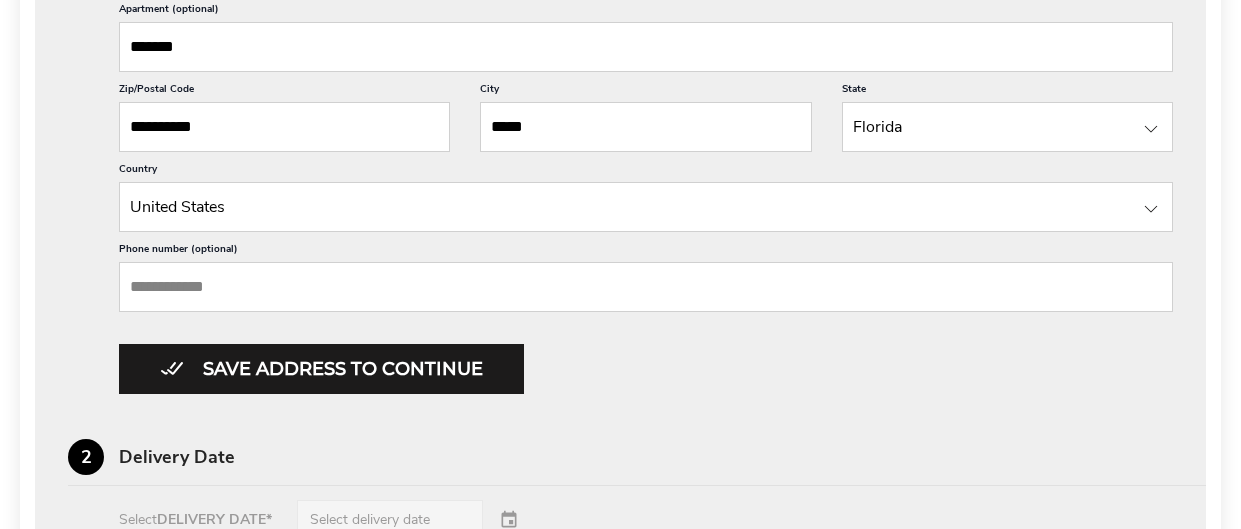 scroll, scrollTop: 1077, scrollLeft: 0, axis: vertical 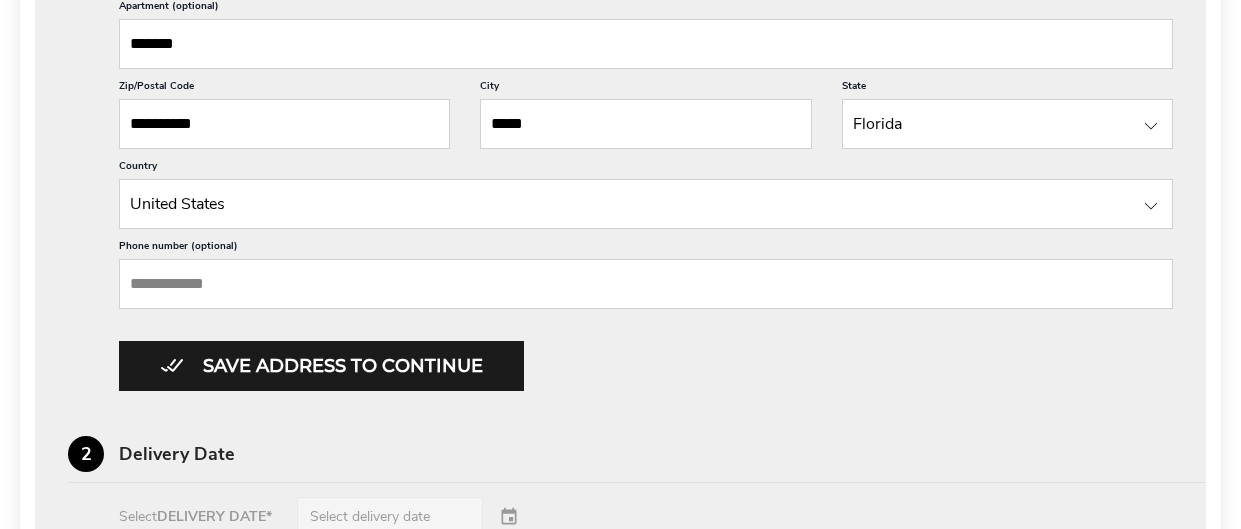 click on "Phone number (optional)" at bounding box center [646, 284] 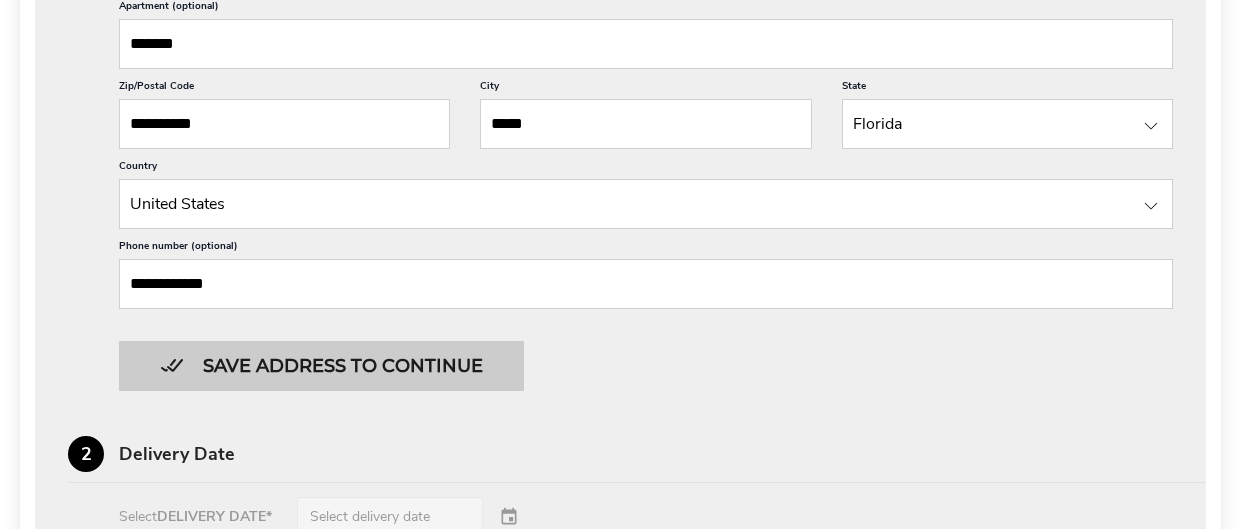 type on "**********" 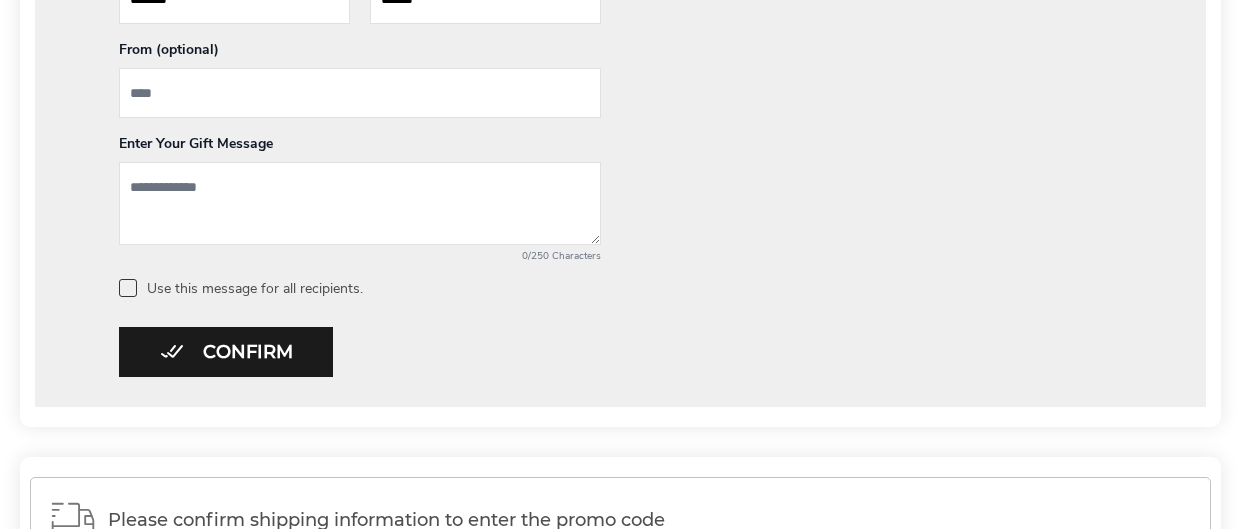scroll, scrollTop: 1244, scrollLeft: 0, axis: vertical 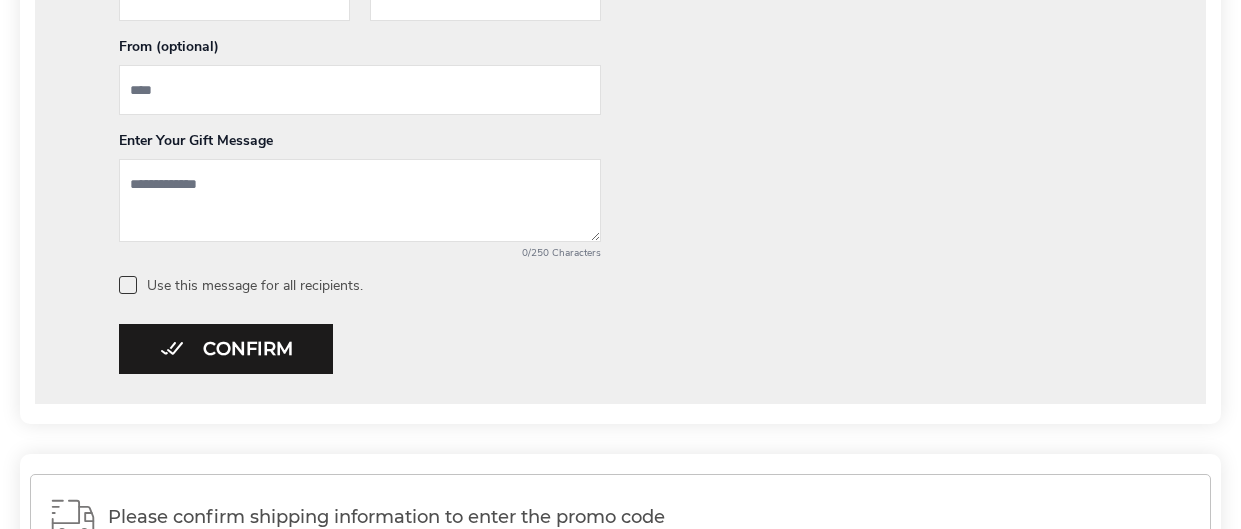 click at bounding box center (360, 90) 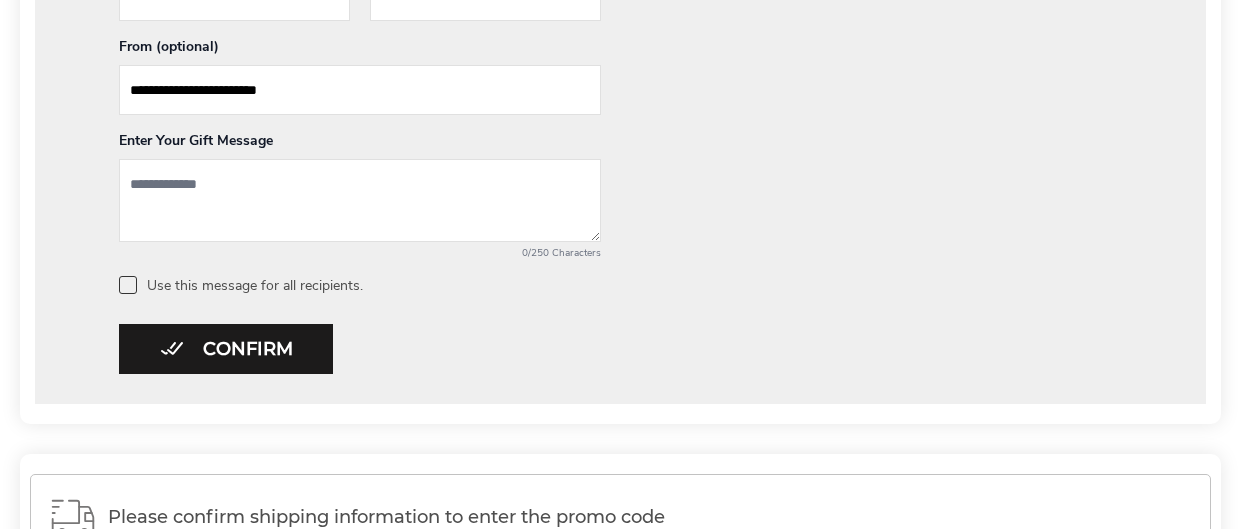 type on "**********" 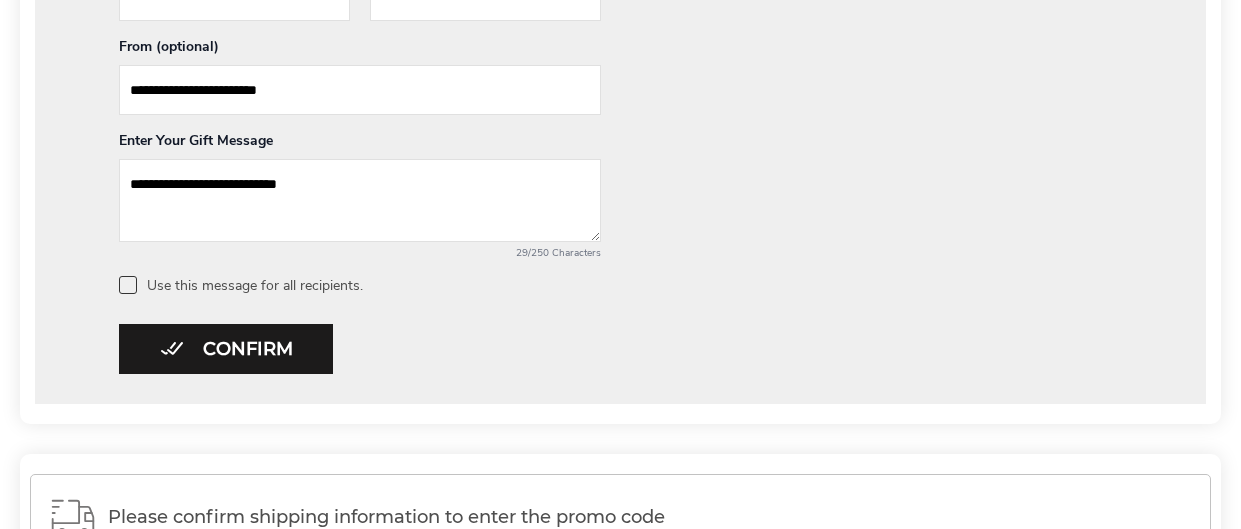 type on "**********" 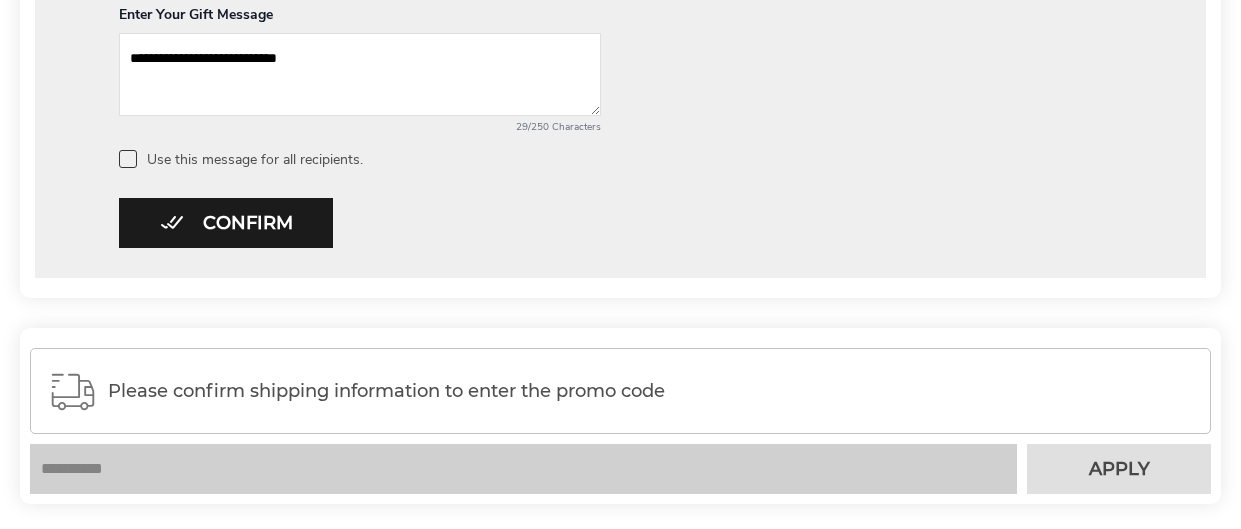 scroll, scrollTop: 1416, scrollLeft: 0, axis: vertical 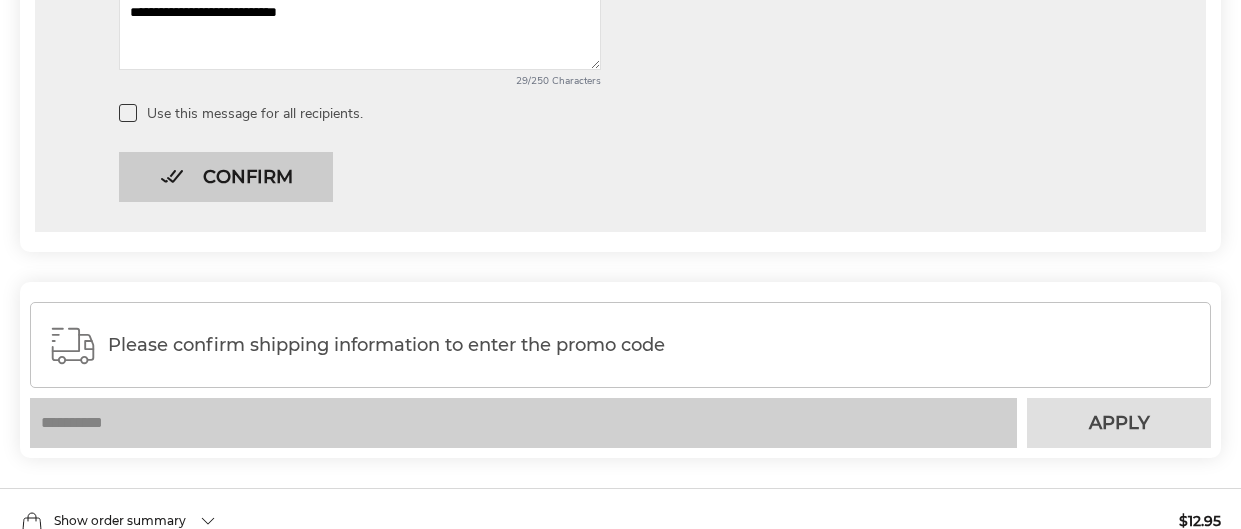 click on "Confirm" at bounding box center (226, 177) 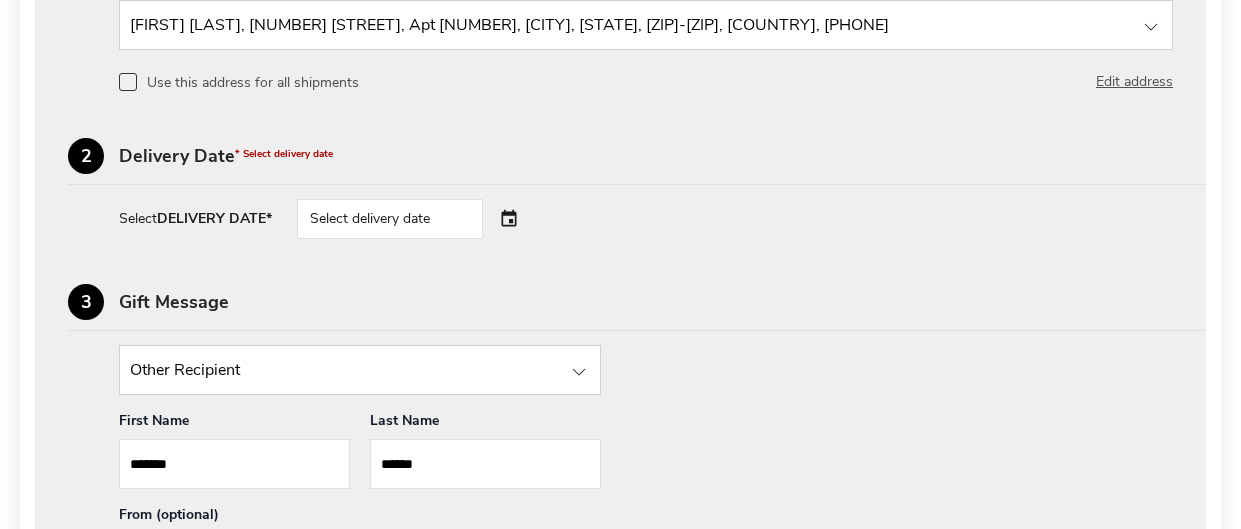 scroll, scrollTop: 775, scrollLeft: 0, axis: vertical 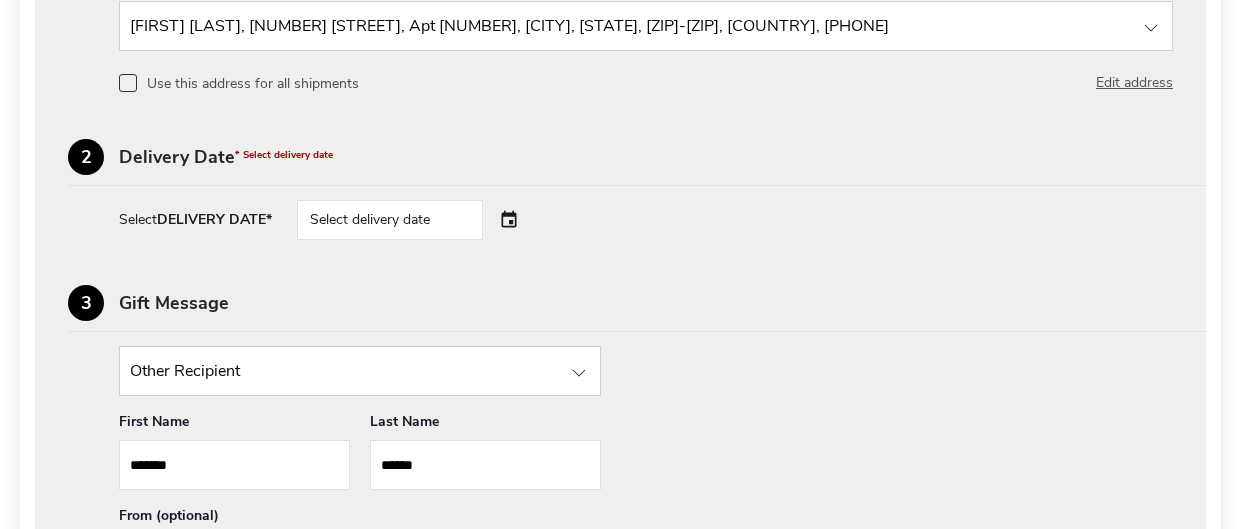 click on "Select delivery date" at bounding box center (418, 220) 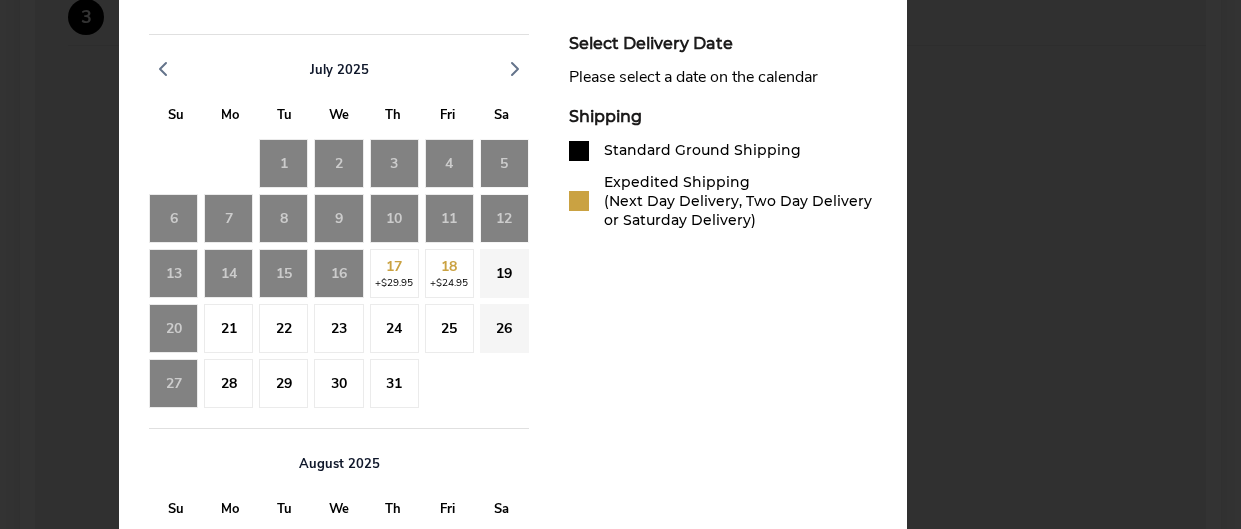 scroll, scrollTop: 1063, scrollLeft: 0, axis: vertical 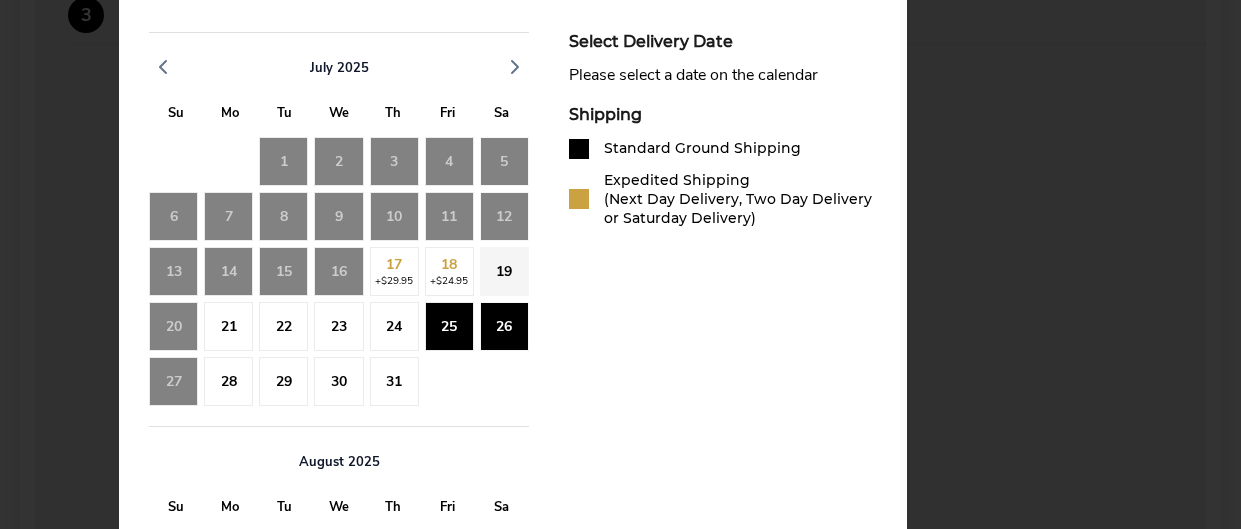 click on "26" 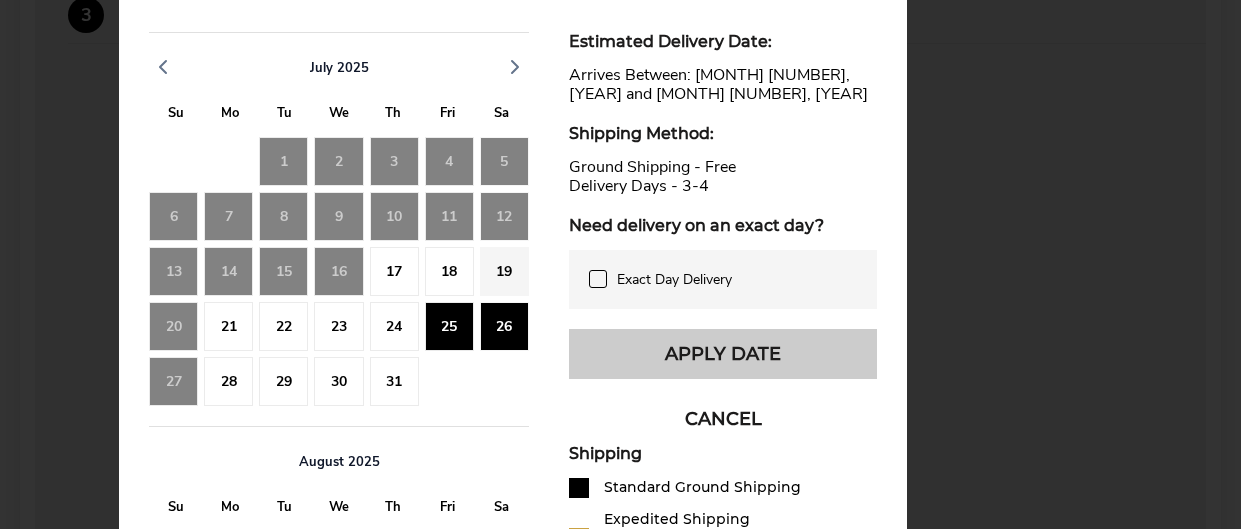 click on "Apply Date" at bounding box center (723, 354) 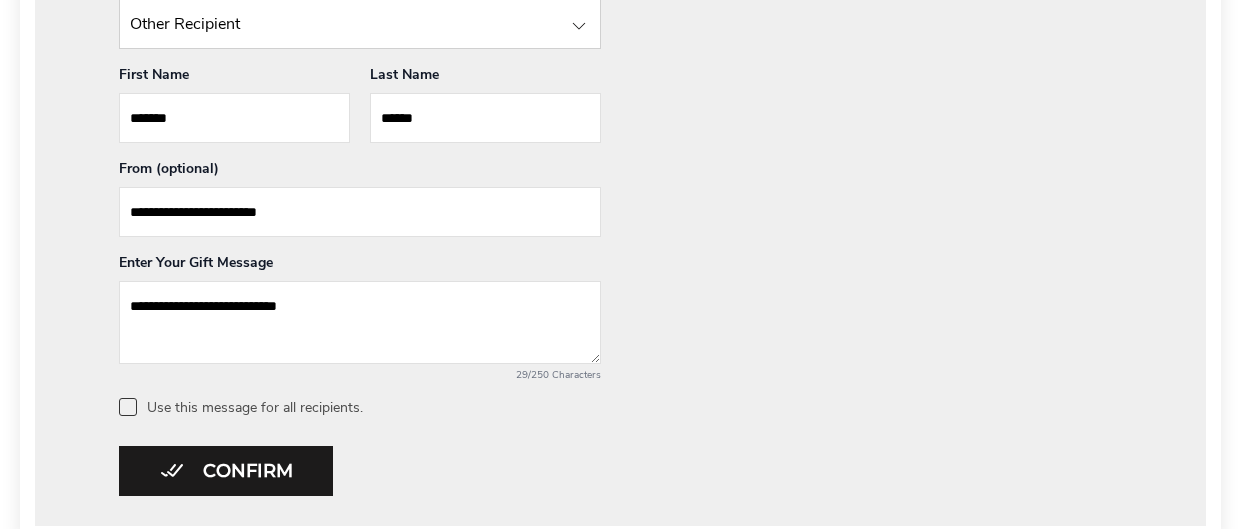 scroll, scrollTop: 1123, scrollLeft: 0, axis: vertical 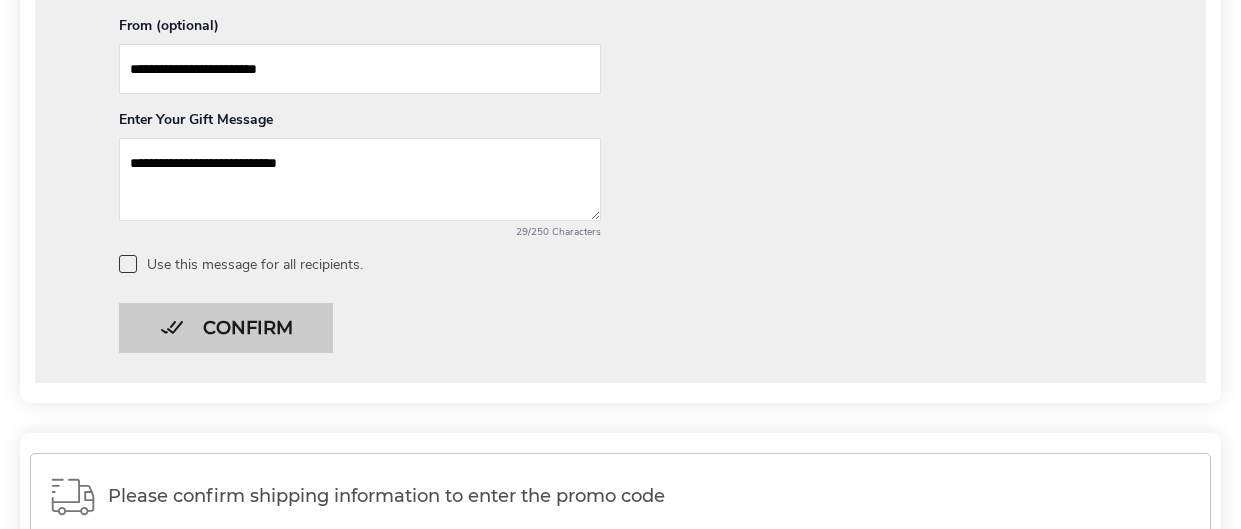 click on "Confirm" at bounding box center (226, 328) 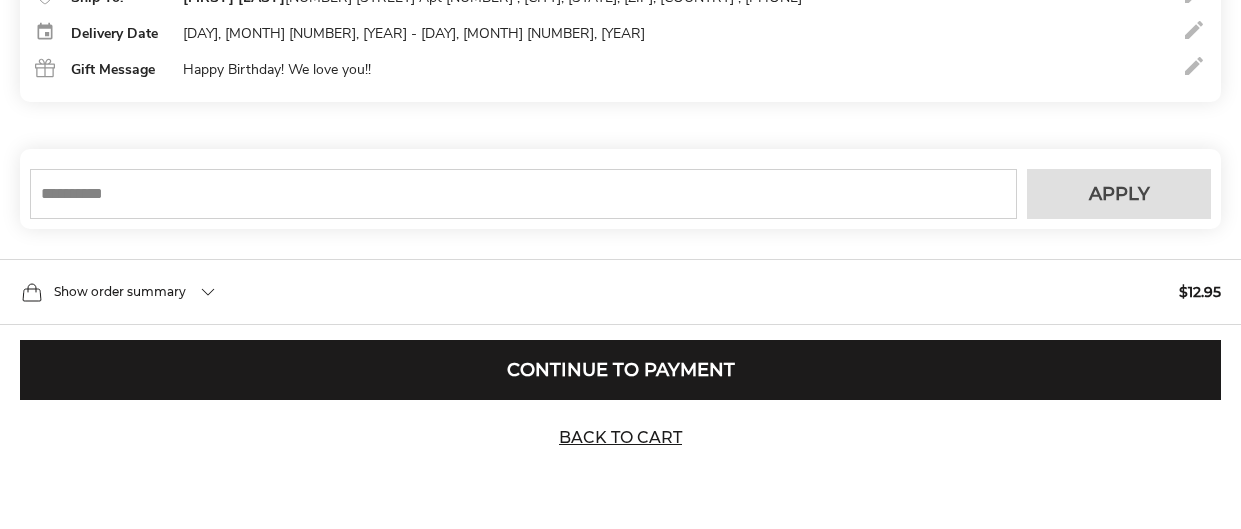 scroll, scrollTop: 650, scrollLeft: 0, axis: vertical 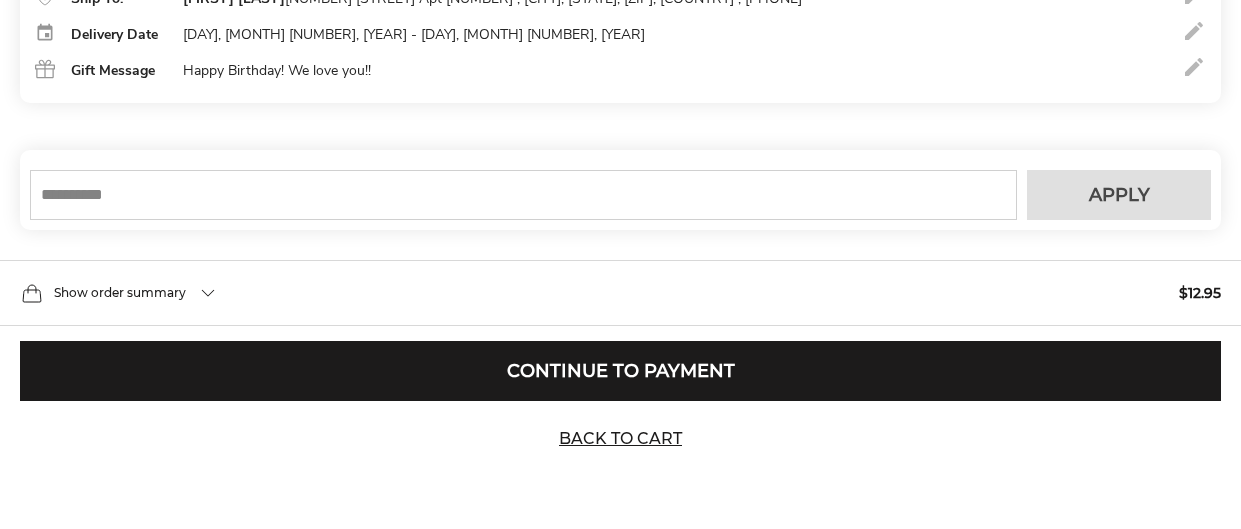 click at bounding box center (523, 195) 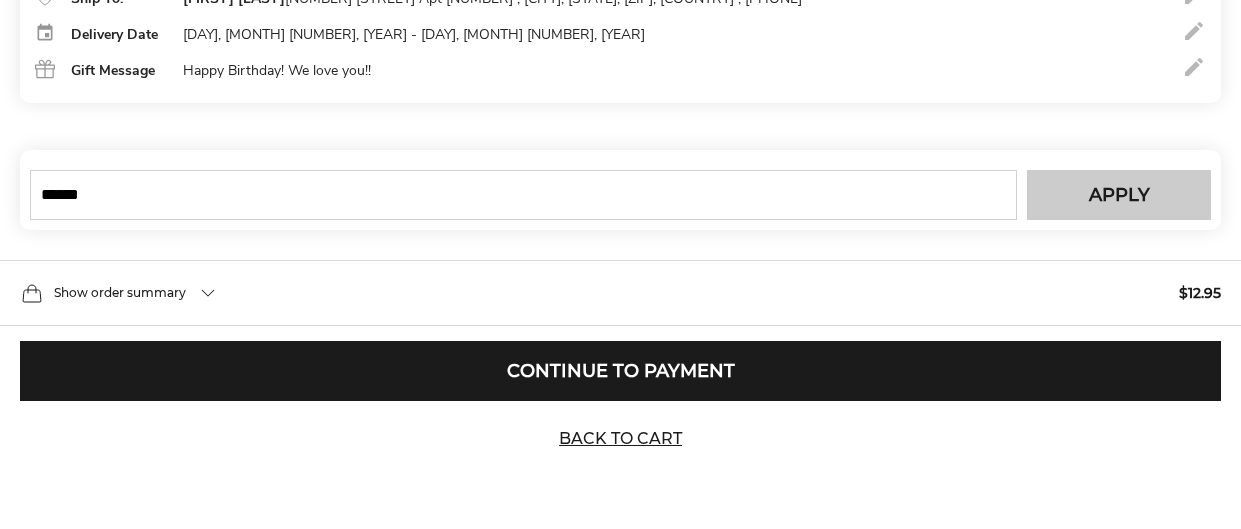type on "******" 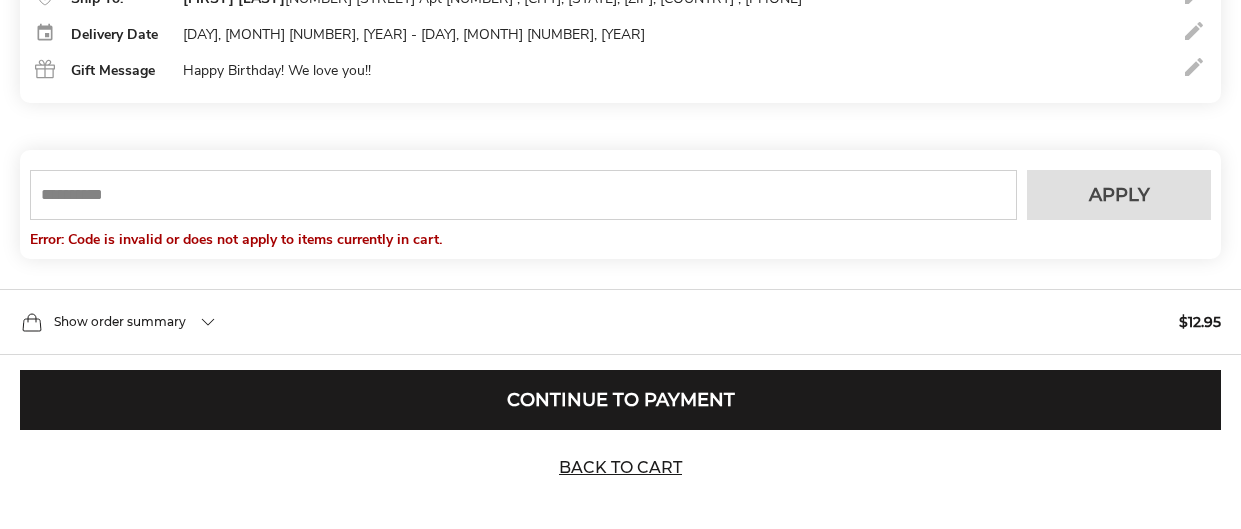scroll, scrollTop: 679, scrollLeft: 0, axis: vertical 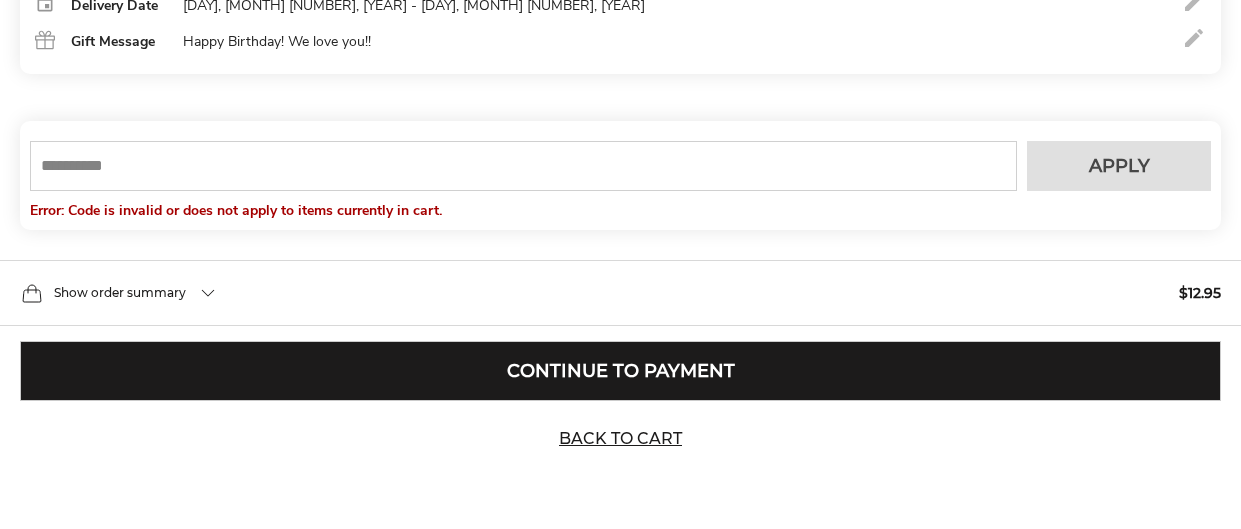 click on "Continue to Payment" at bounding box center [620, 371] 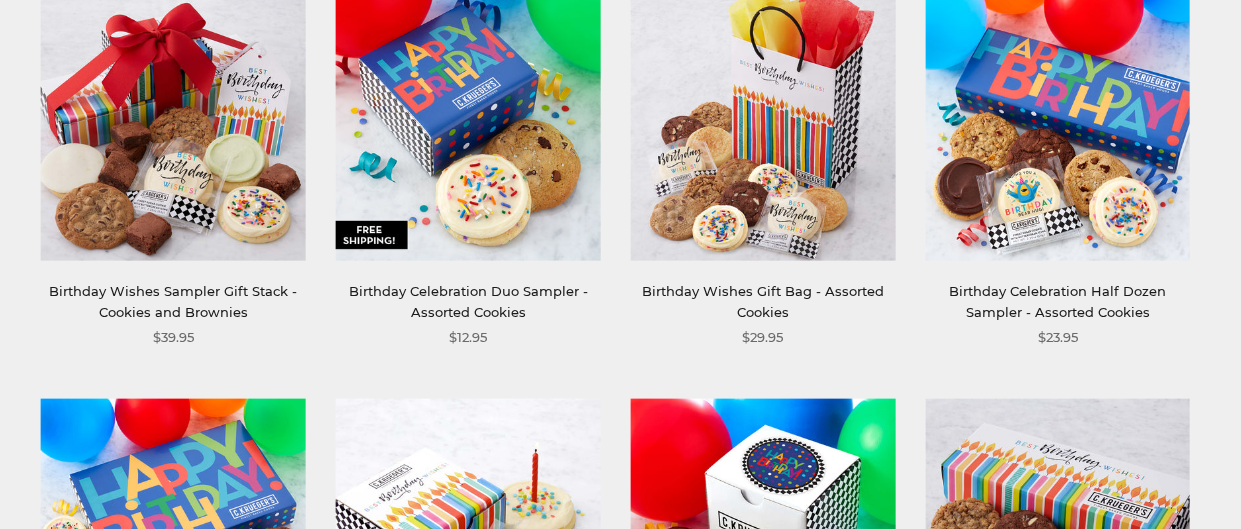 scroll, scrollTop: 824, scrollLeft: 0, axis: vertical 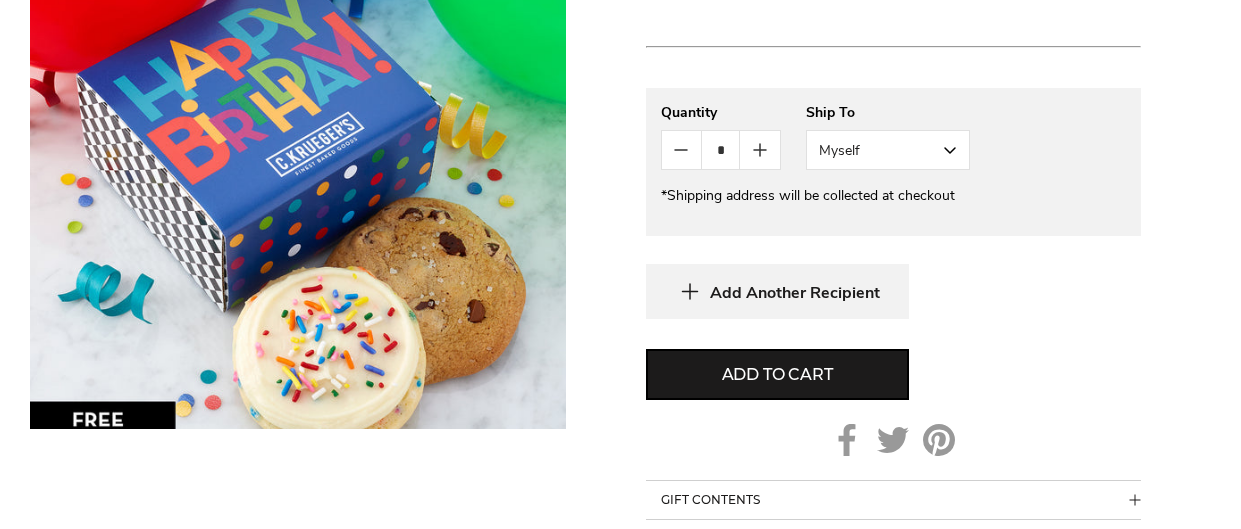 click on "Myself" at bounding box center (888, 150) 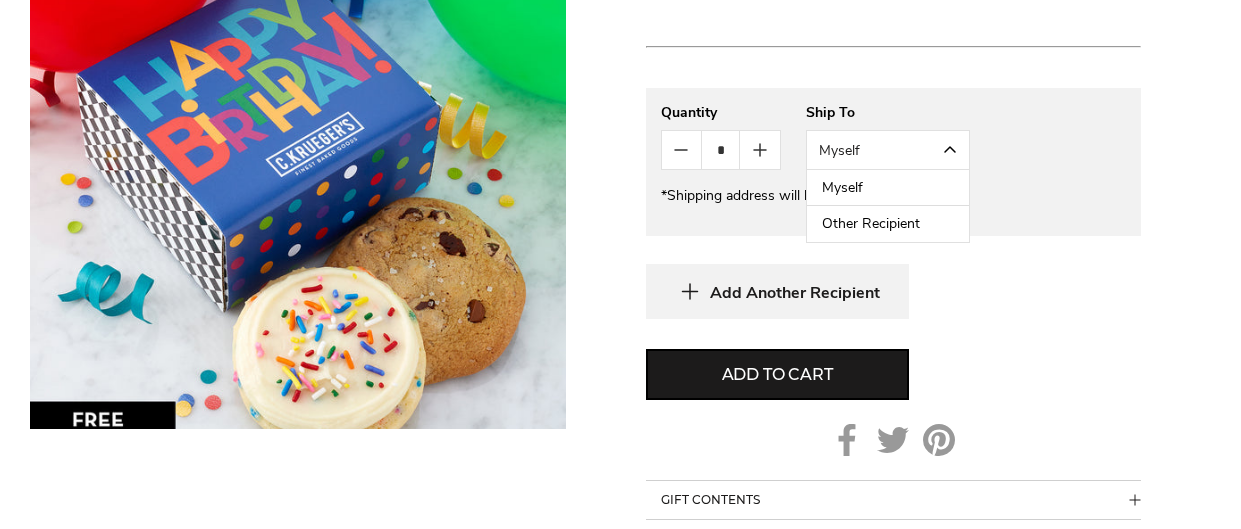 click on "Other Recipient" at bounding box center [888, 224] 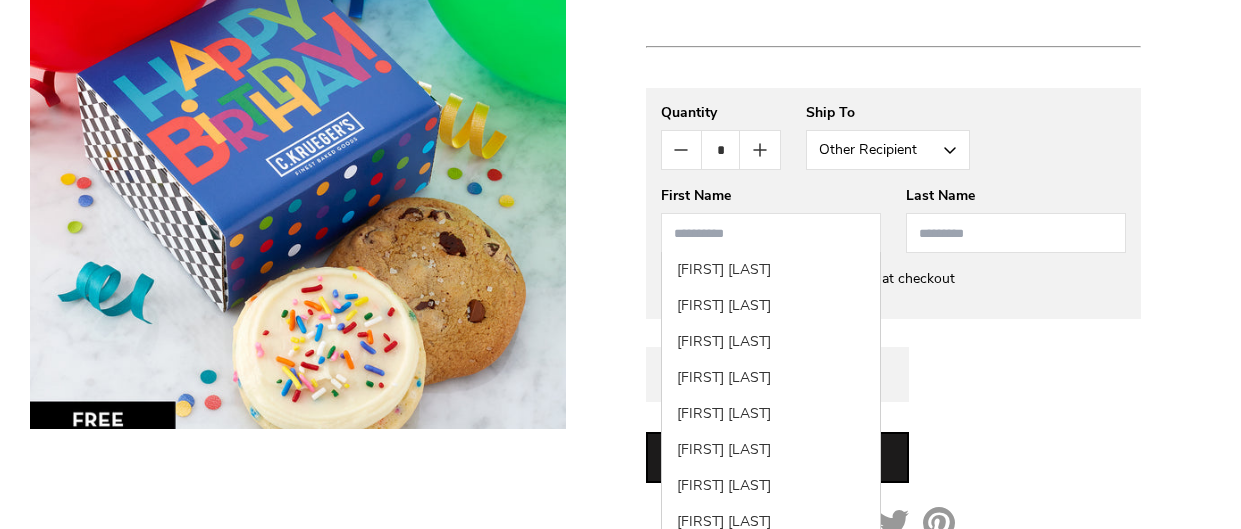 click at bounding box center (771, 233) 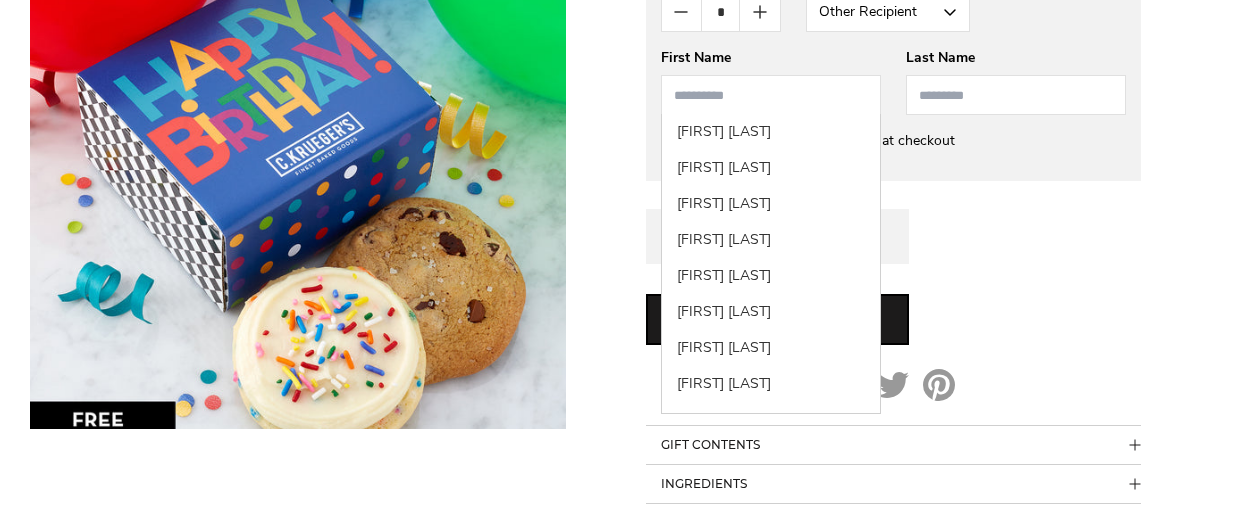 scroll, scrollTop: 1262, scrollLeft: 0, axis: vertical 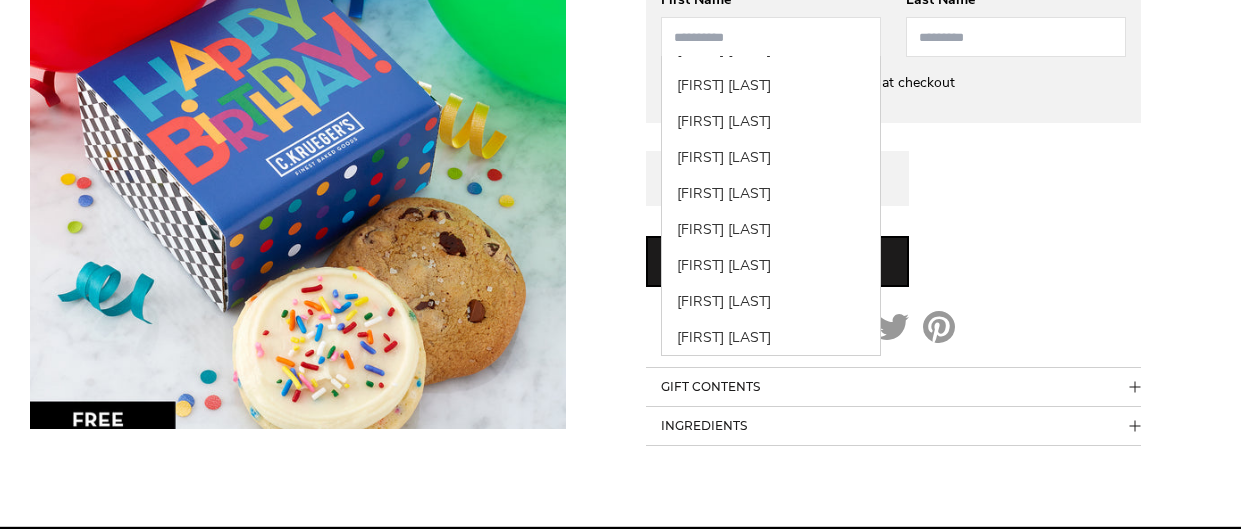 click on "Add Another Recipient" at bounding box center (893, 178) 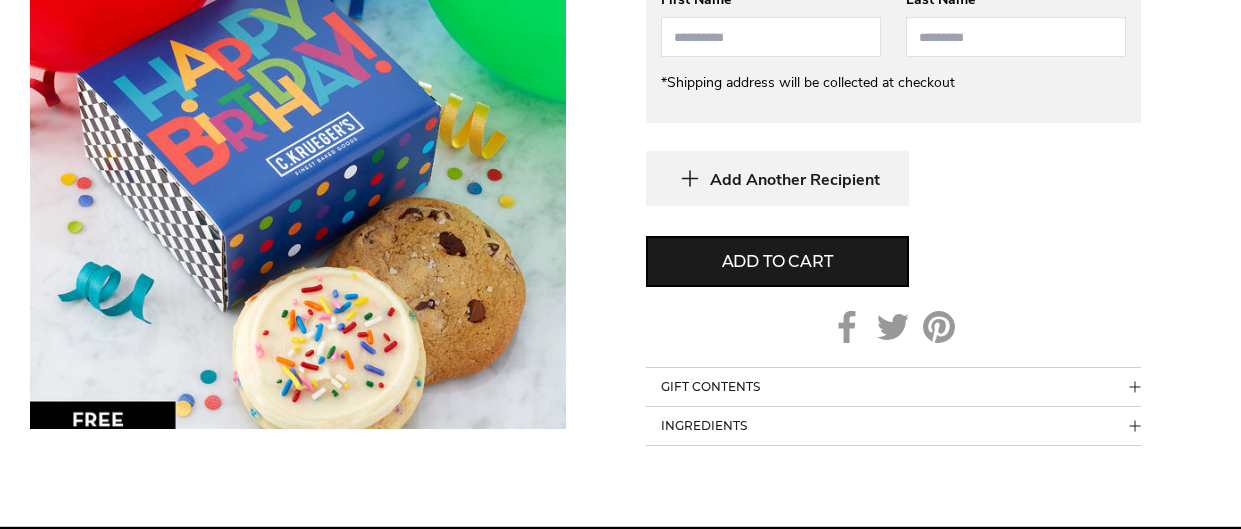 scroll, scrollTop: 1110, scrollLeft: 0, axis: vertical 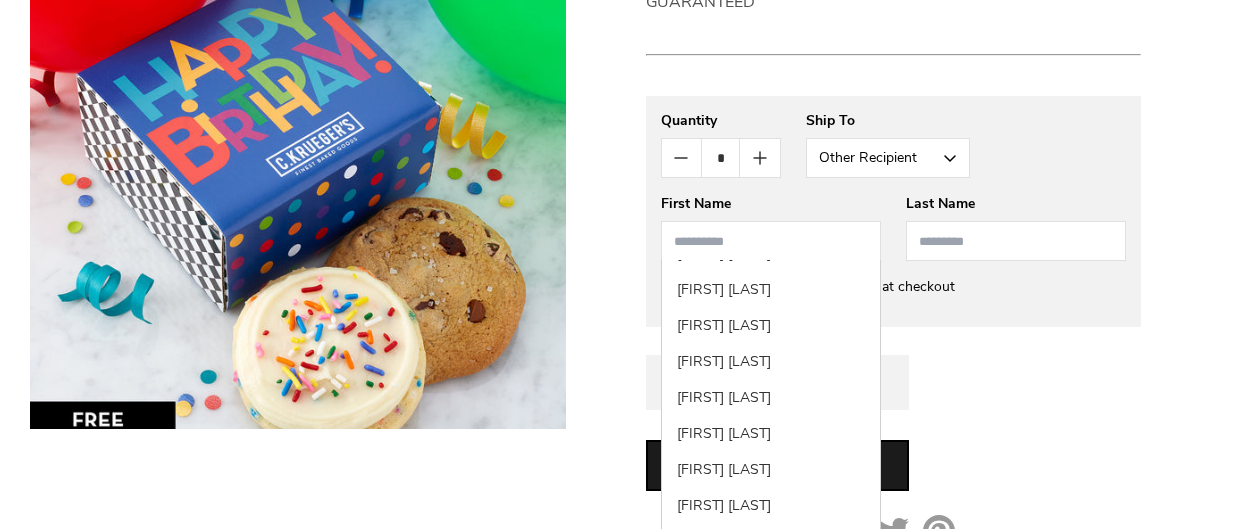 click at bounding box center (771, 241) 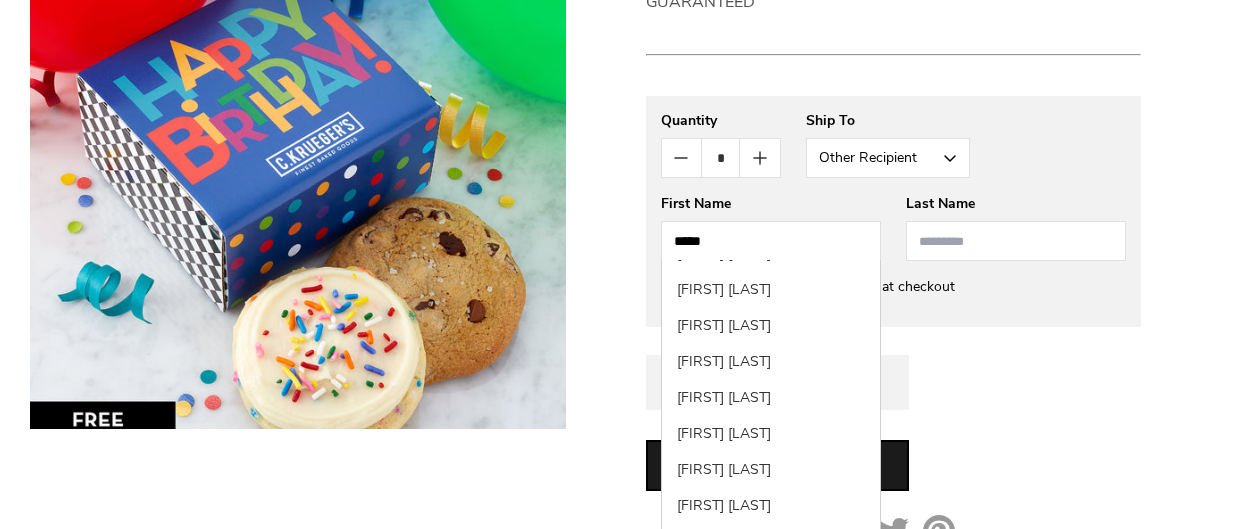type on "*****" 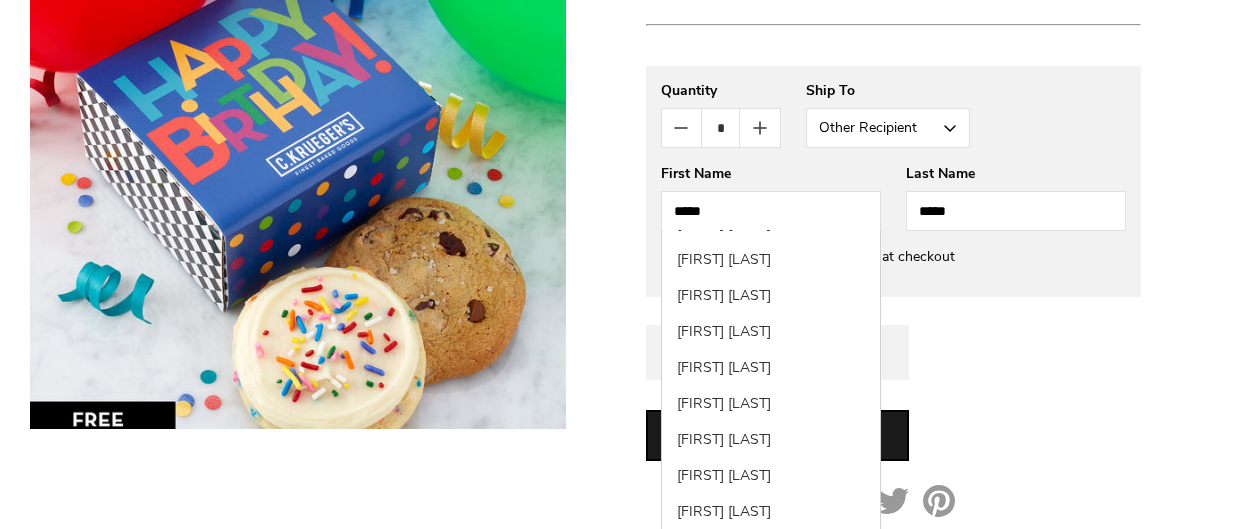 type on "*****" 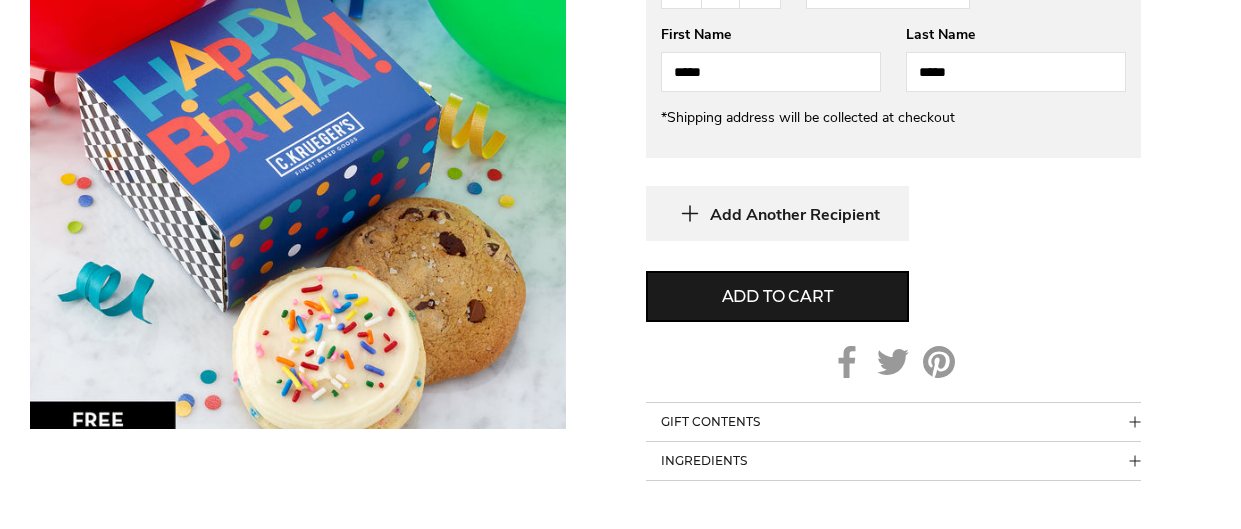 scroll, scrollTop: 1281, scrollLeft: 0, axis: vertical 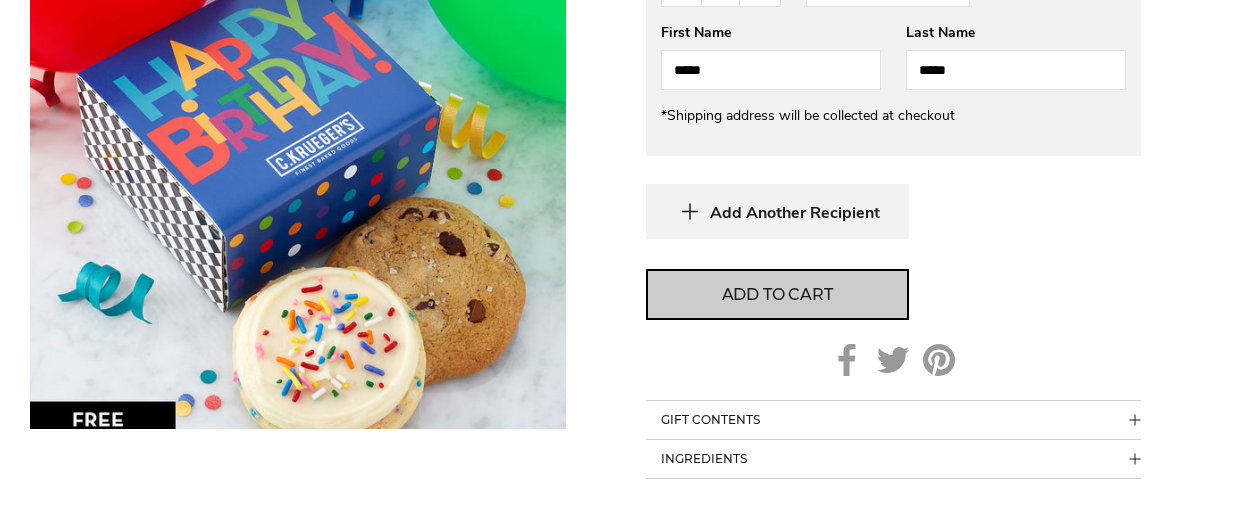 click on "Add to cart" at bounding box center [777, 295] 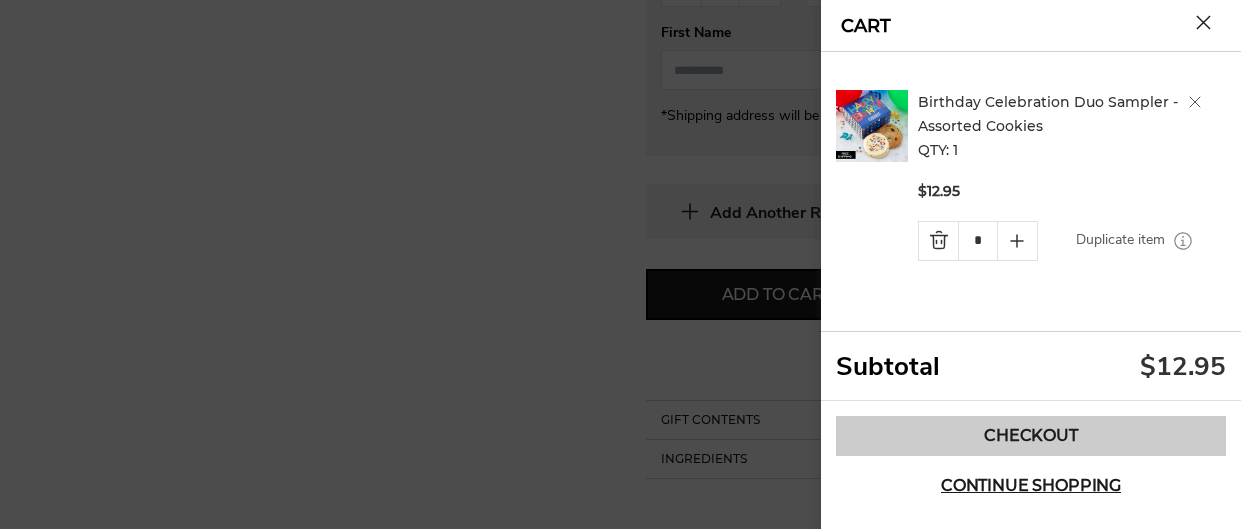 click on "Checkout" at bounding box center (1031, 436) 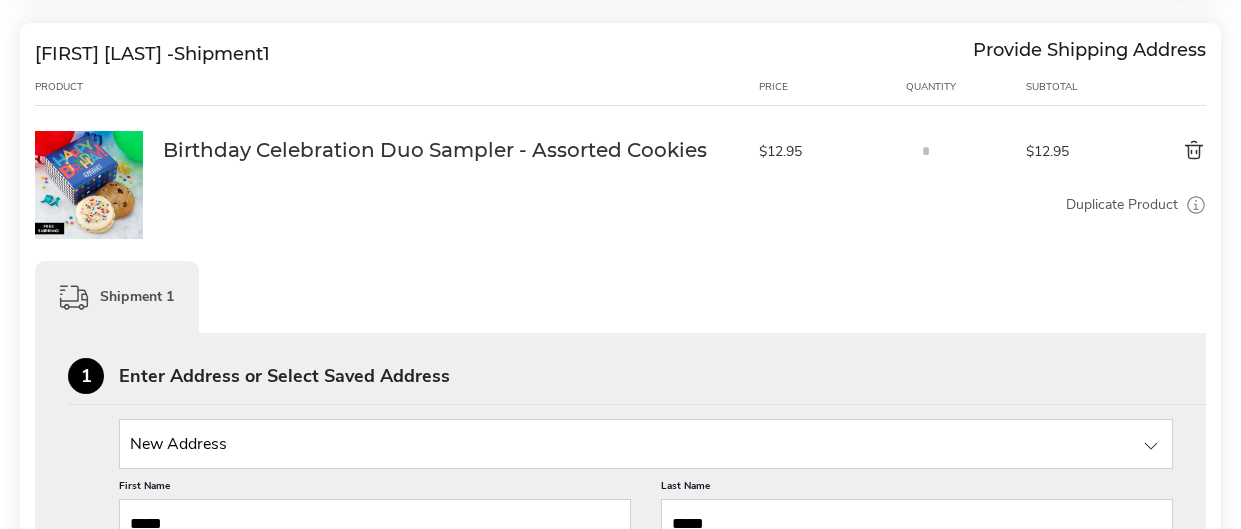 scroll, scrollTop: 422, scrollLeft: 0, axis: vertical 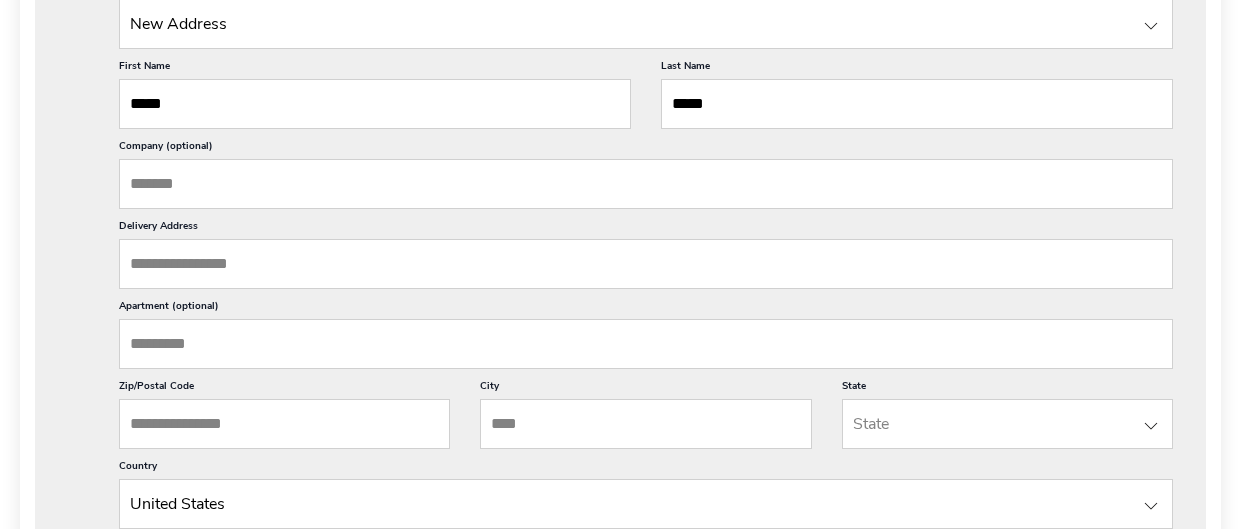 click on "Delivery Address" at bounding box center (646, 264) 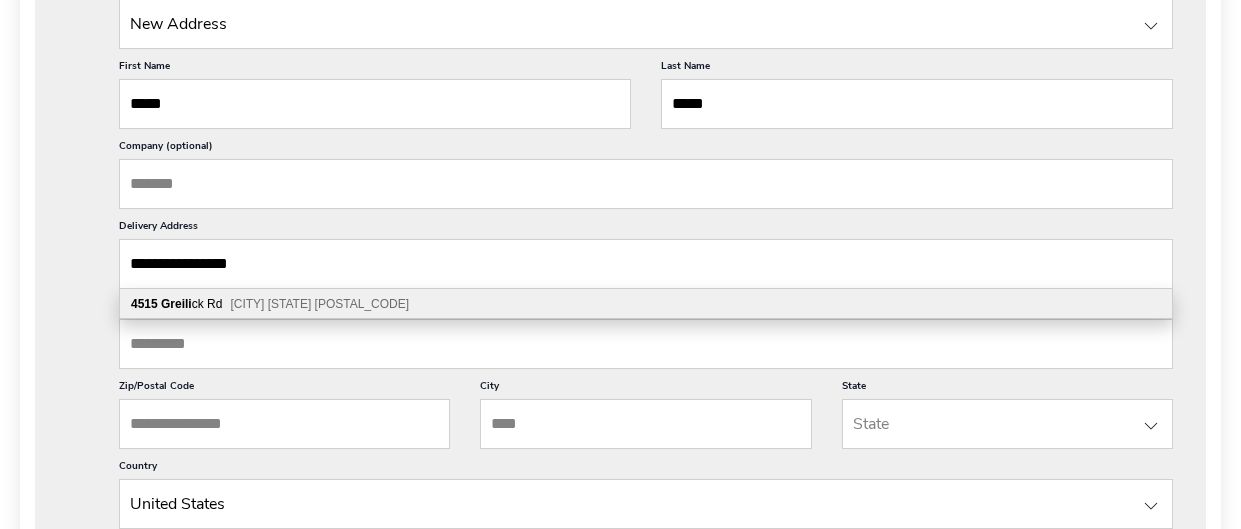 type on "**********" 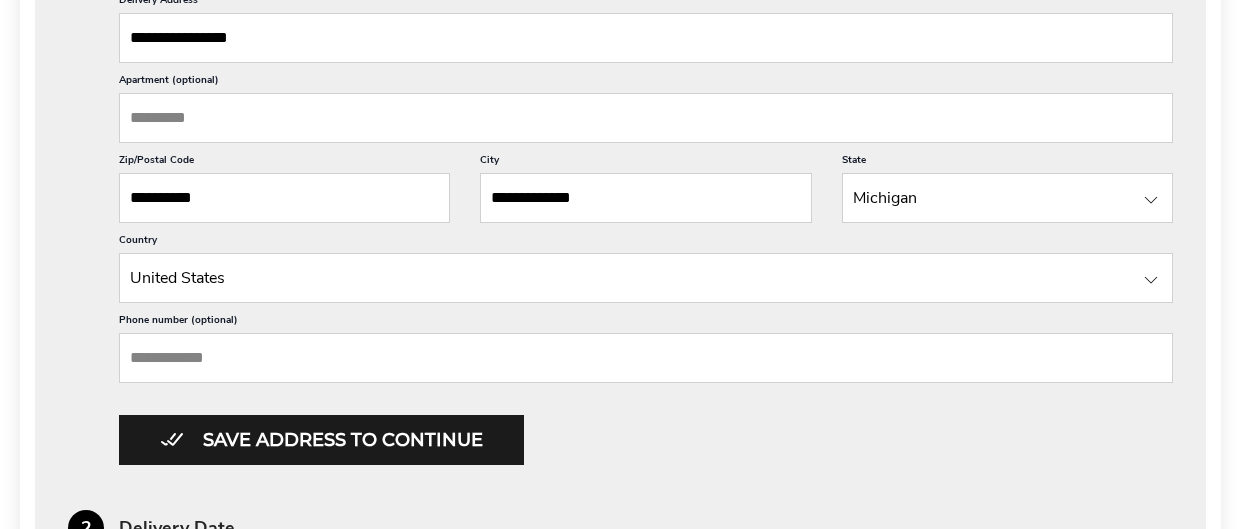 scroll, scrollTop: 1005, scrollLeft: 0, axis: vertical 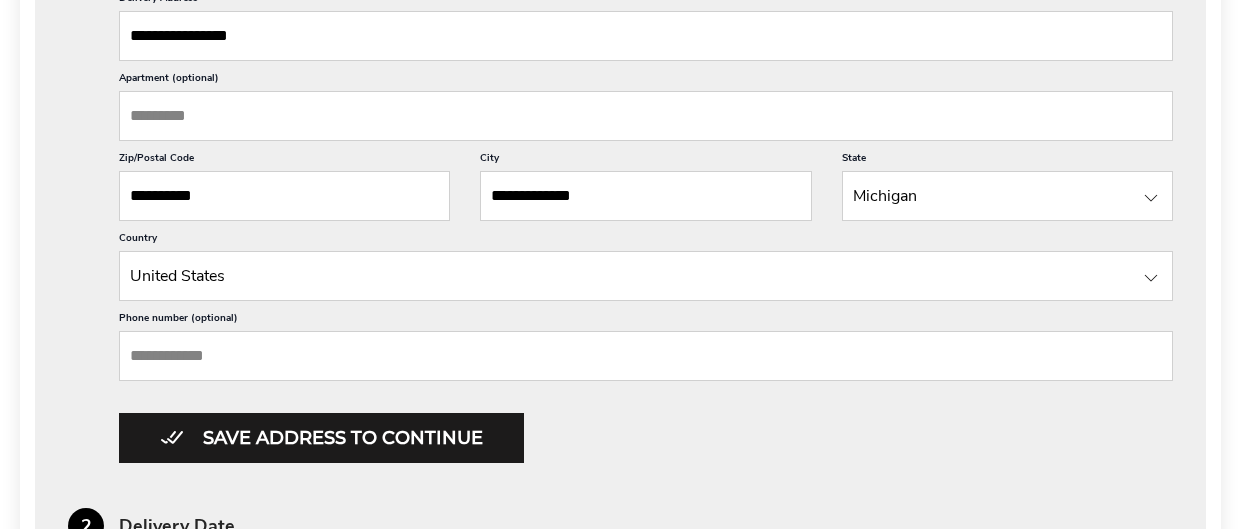 click on "Phone number (optional)" at bounding box center [646, 356] 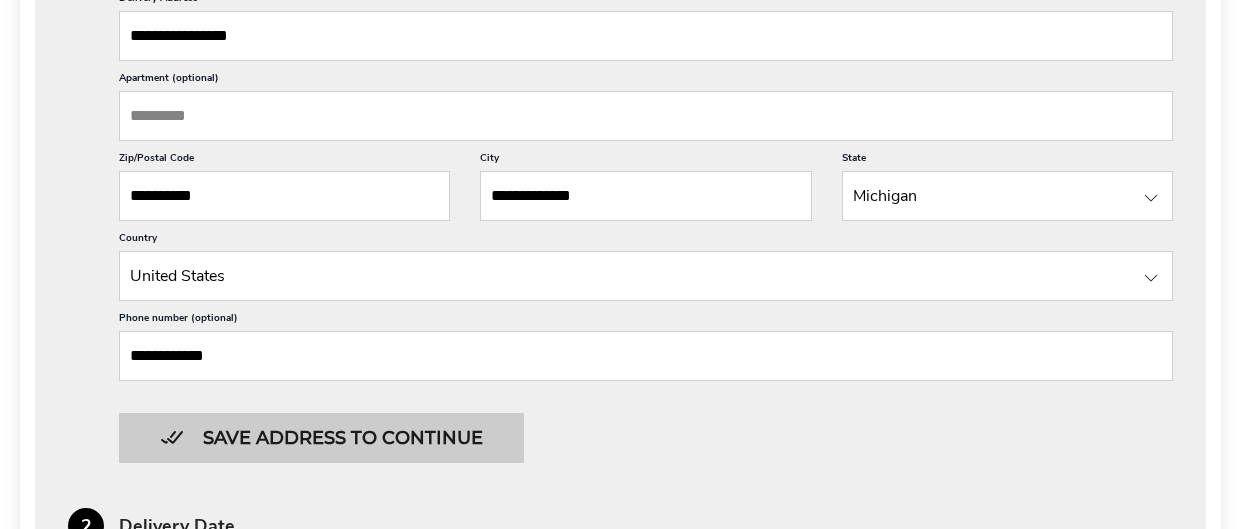 type on "**********" 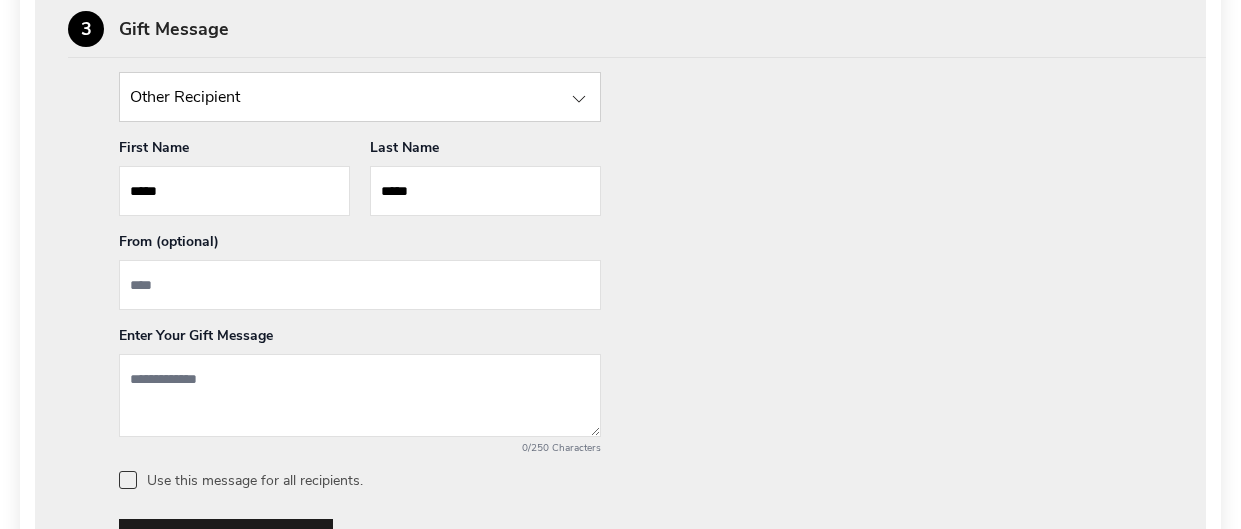 scroll, scrollTop: 1050, scrollLeft: 0, axis: vertical 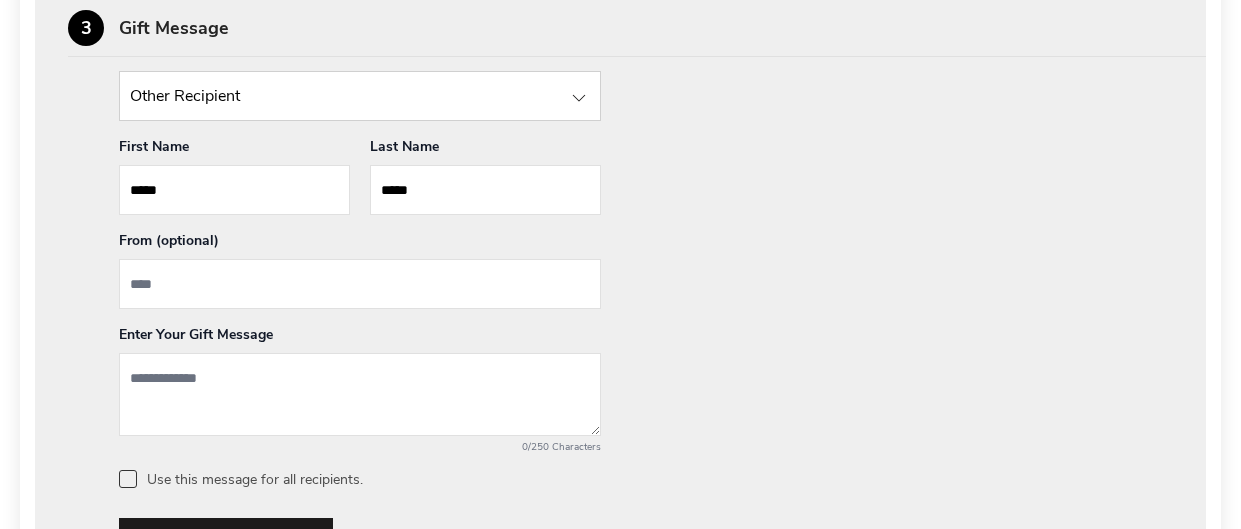 click at bounding box center [360, 284] 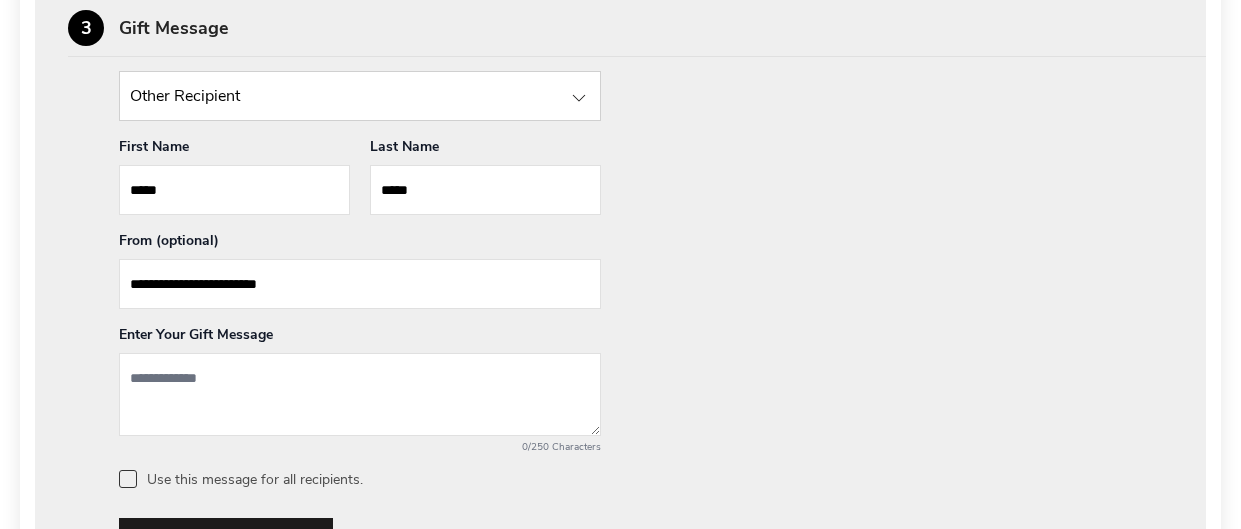 type on "**********" 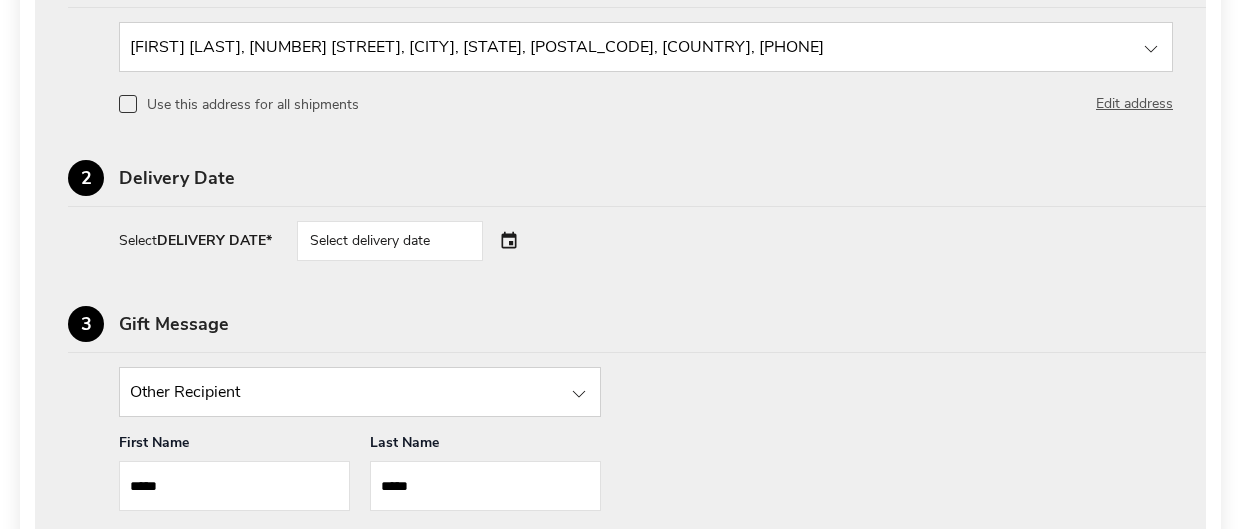 scroll, scrollTop: 751, scrollLeft: 0, axis: vertical 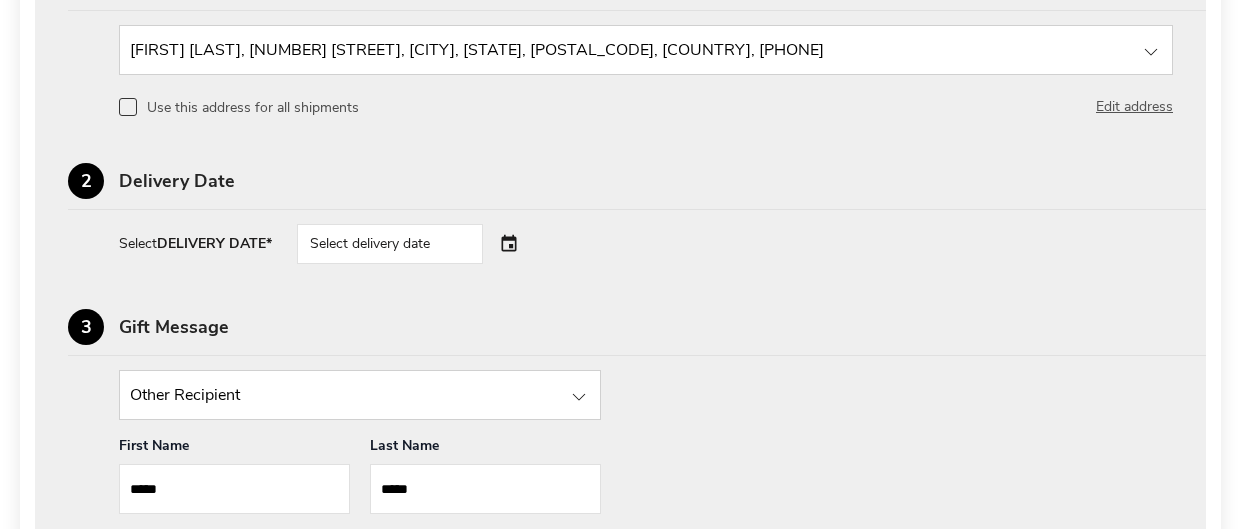 type on "**********" 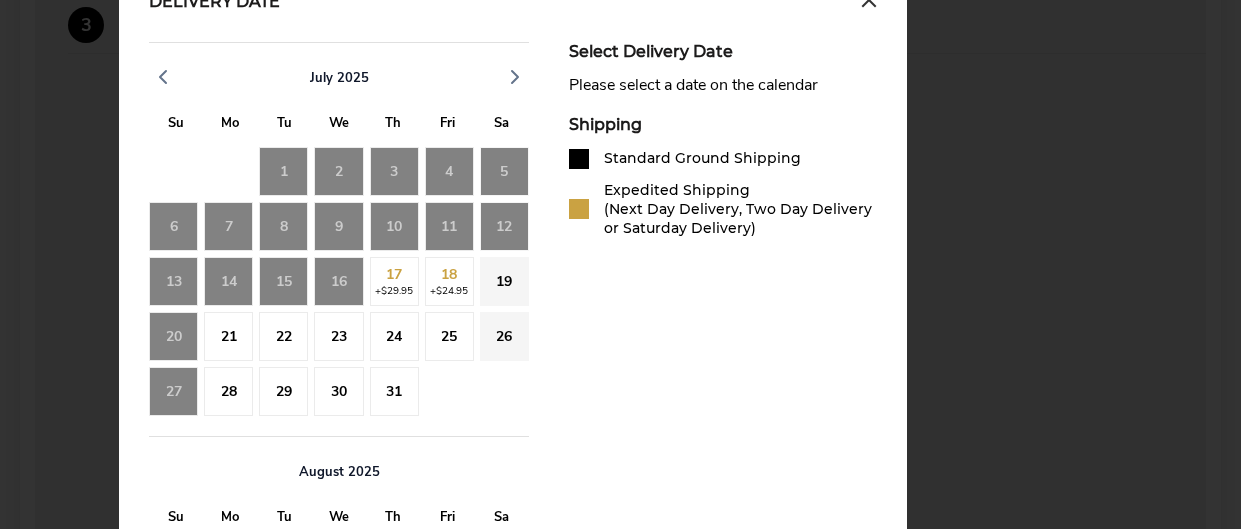 scroll, scrollTop: 1055, scrollLeft: 0, axis: vertical 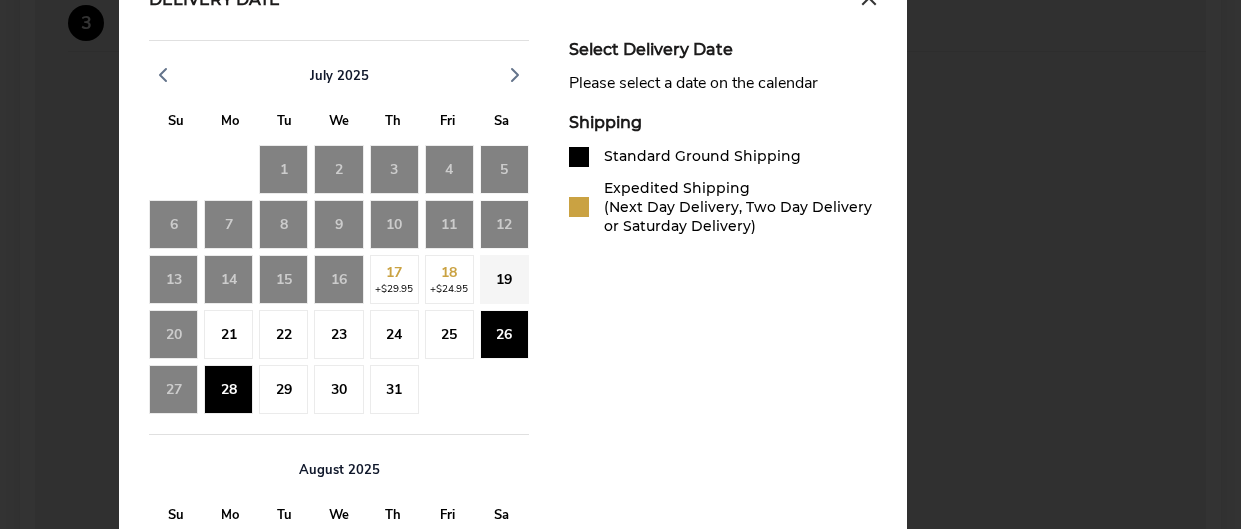 click on "28" 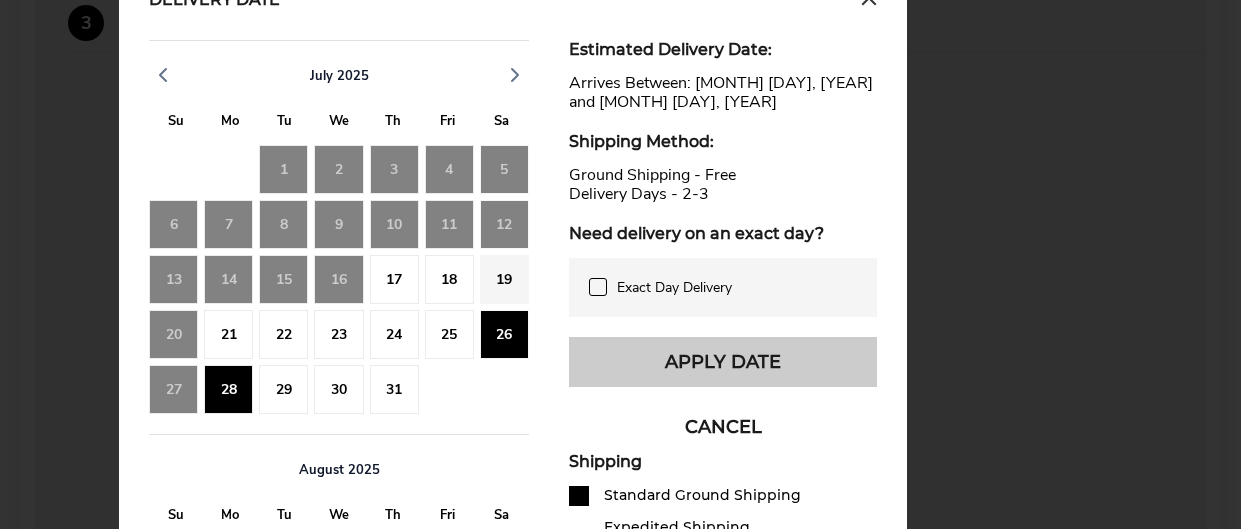 click on "Apply Date" at bounding box center [723, 362] 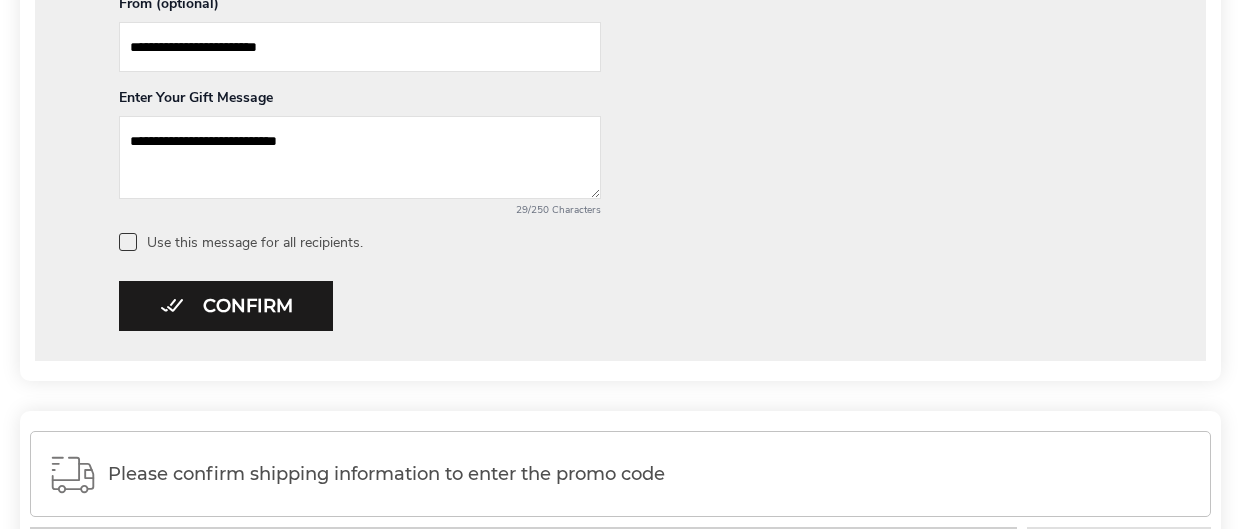 scroll, scrollTop: 1293, scrollLeft: 0, axis: vertical 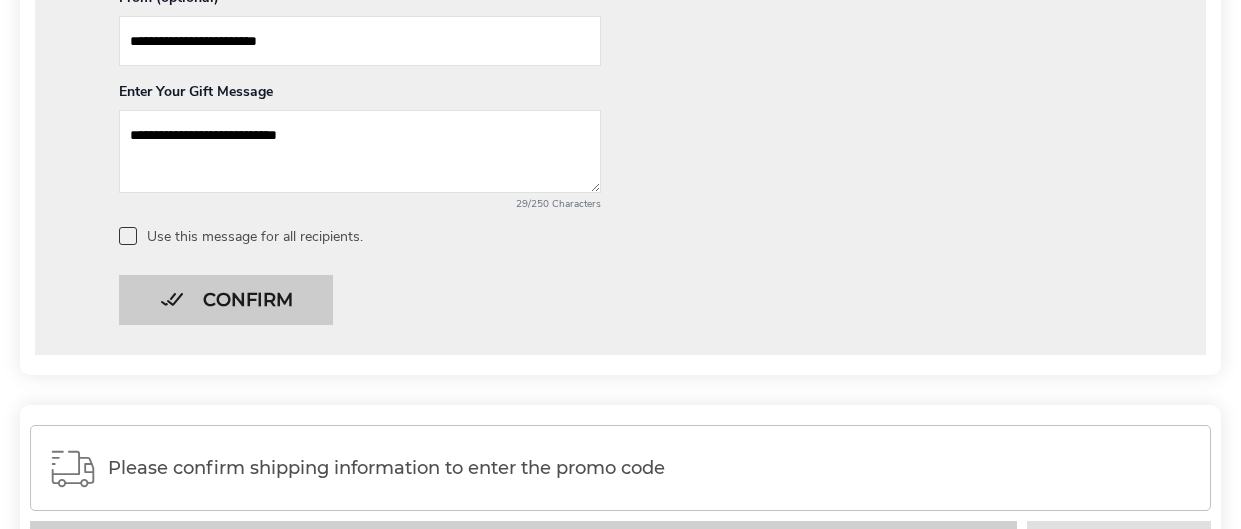 click on "Confirm" at bounding box center (226, 300) 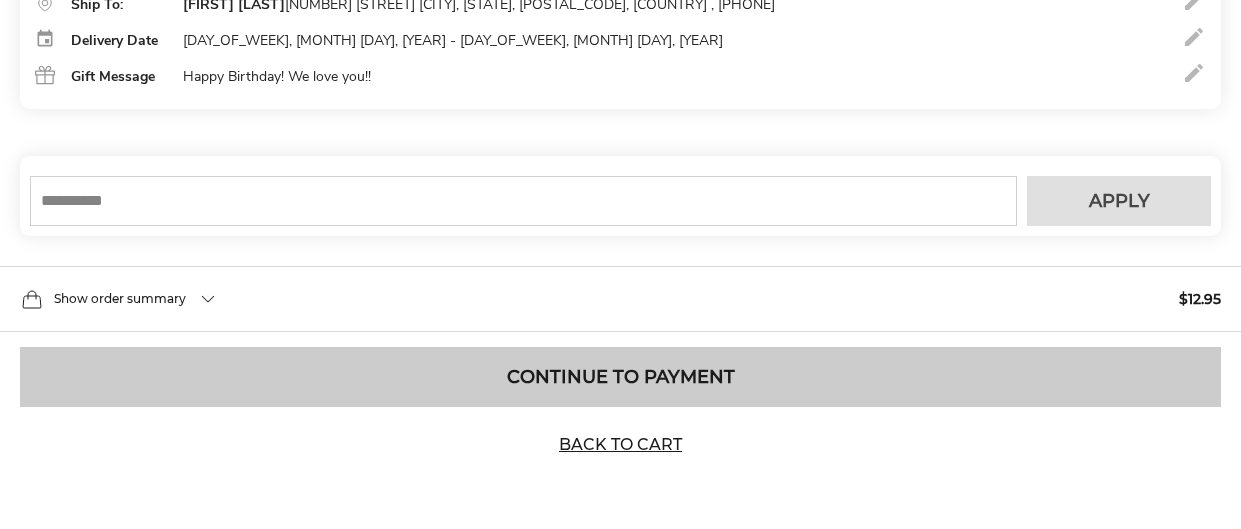 scroll, scrollTop: 650, scrollLeft: 0, axis: vertical 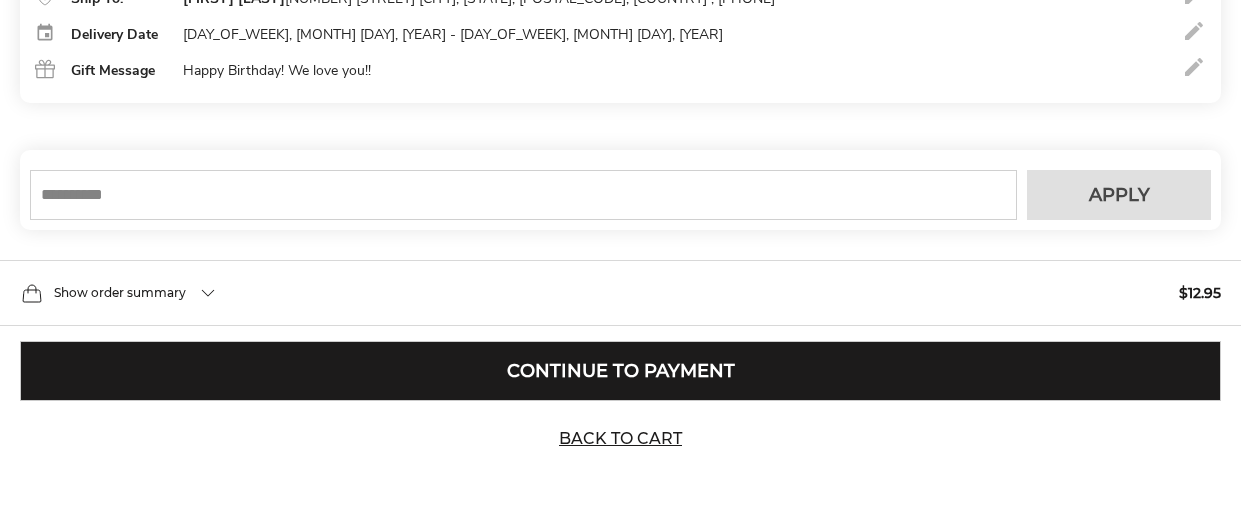 click on "Continue to Payment" at bounding box center [620, 371] 